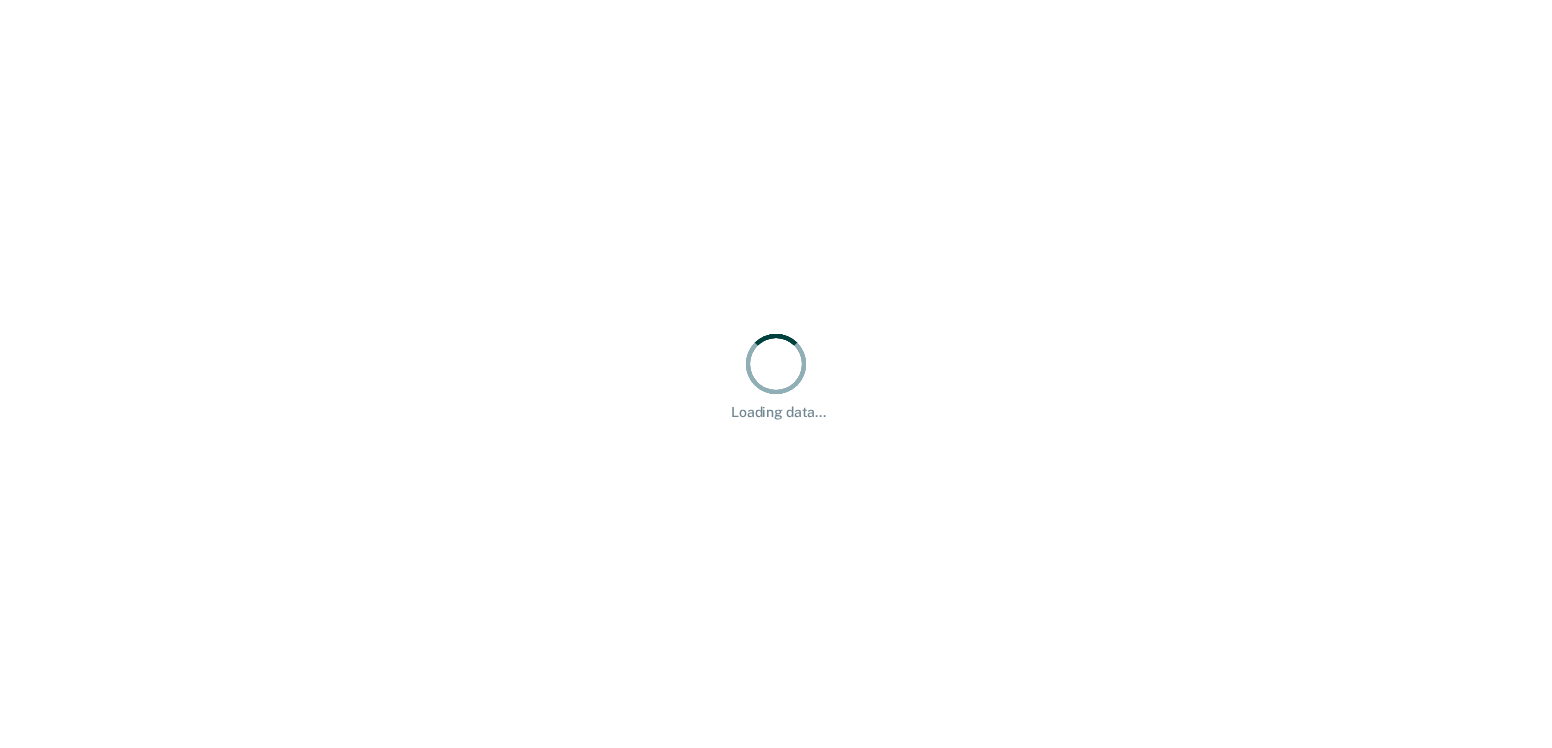 scroll, scrollTop: 0, scrollLeft: 0, axis: both 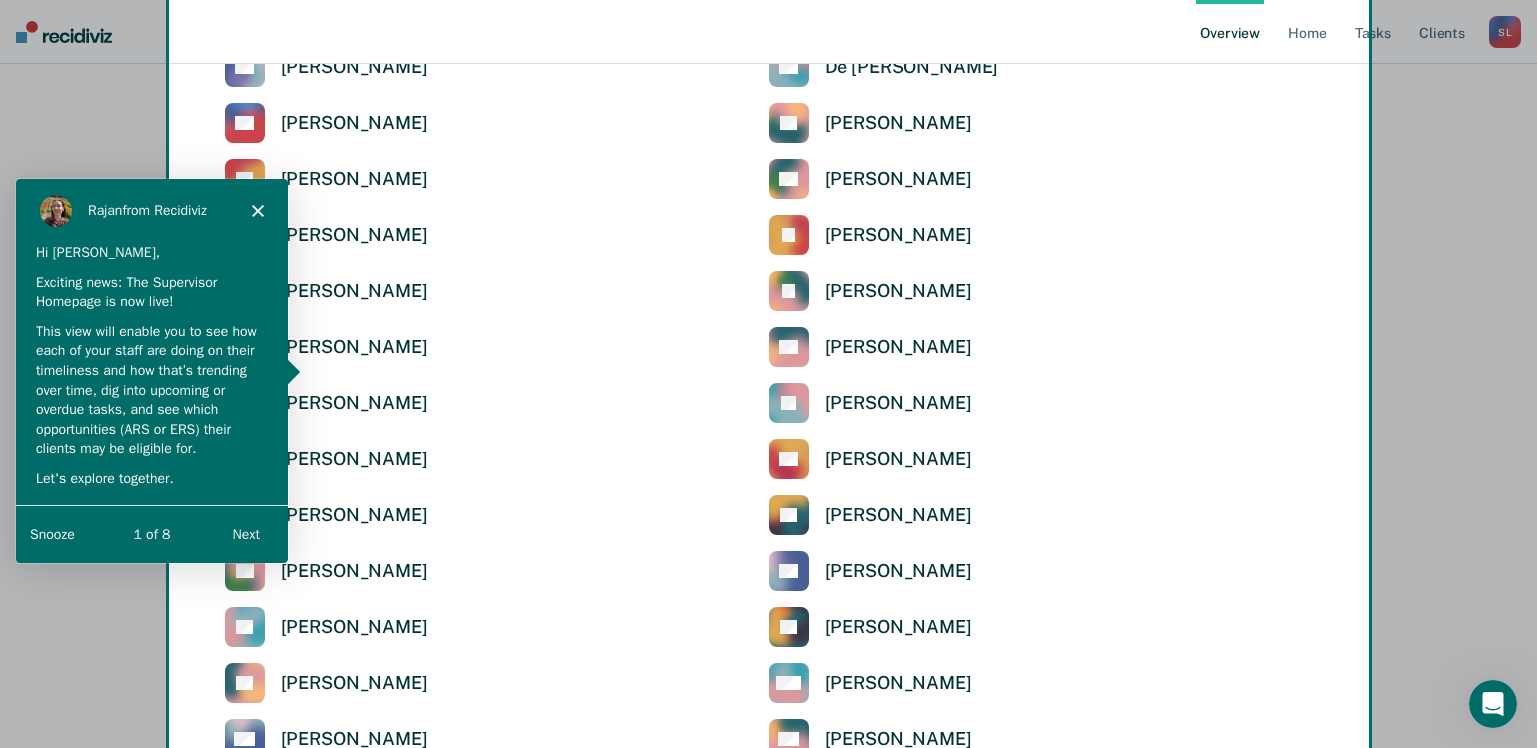 click on "Next" at bounding box center [245, 533] 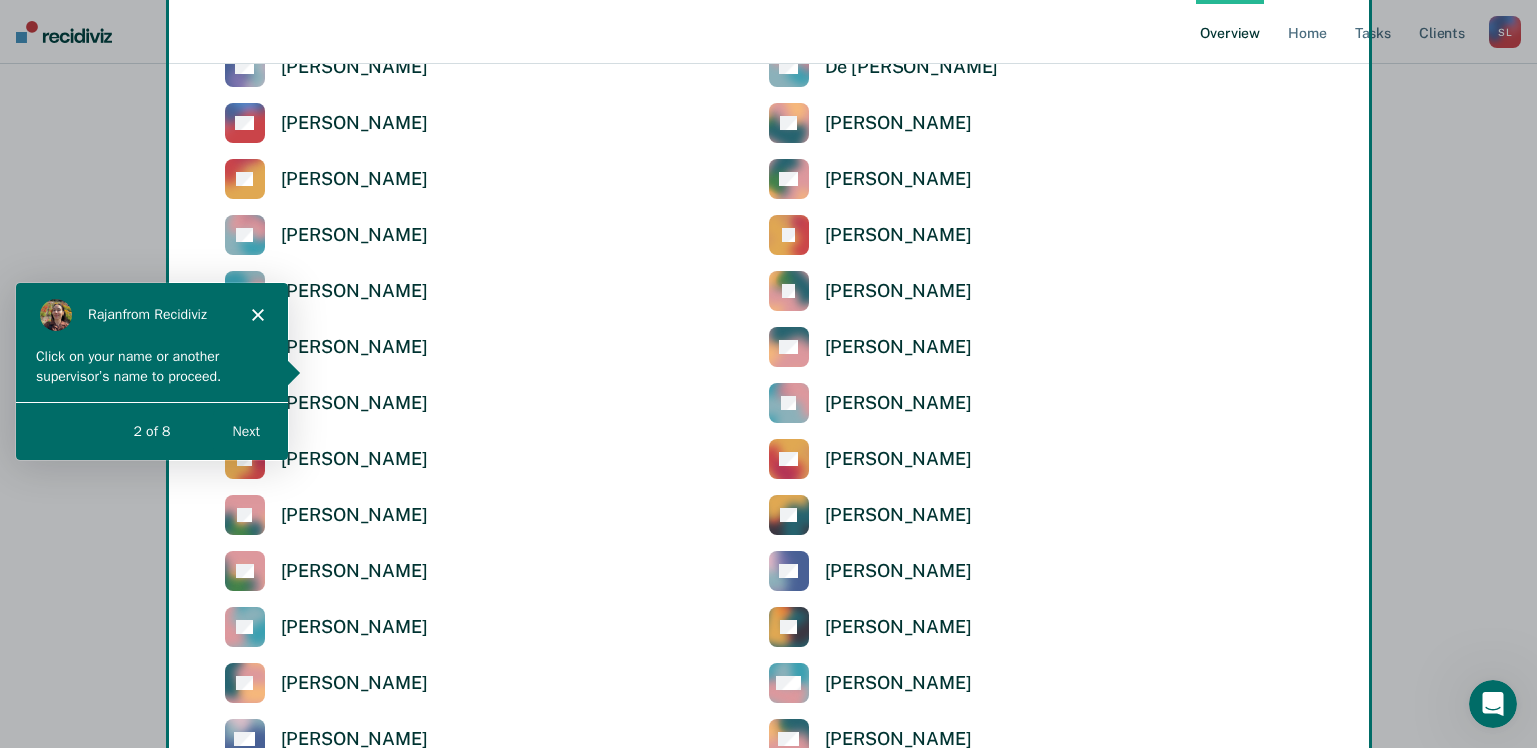 scroll, scrollTop: 0, scrollLeft: 0, axis: both 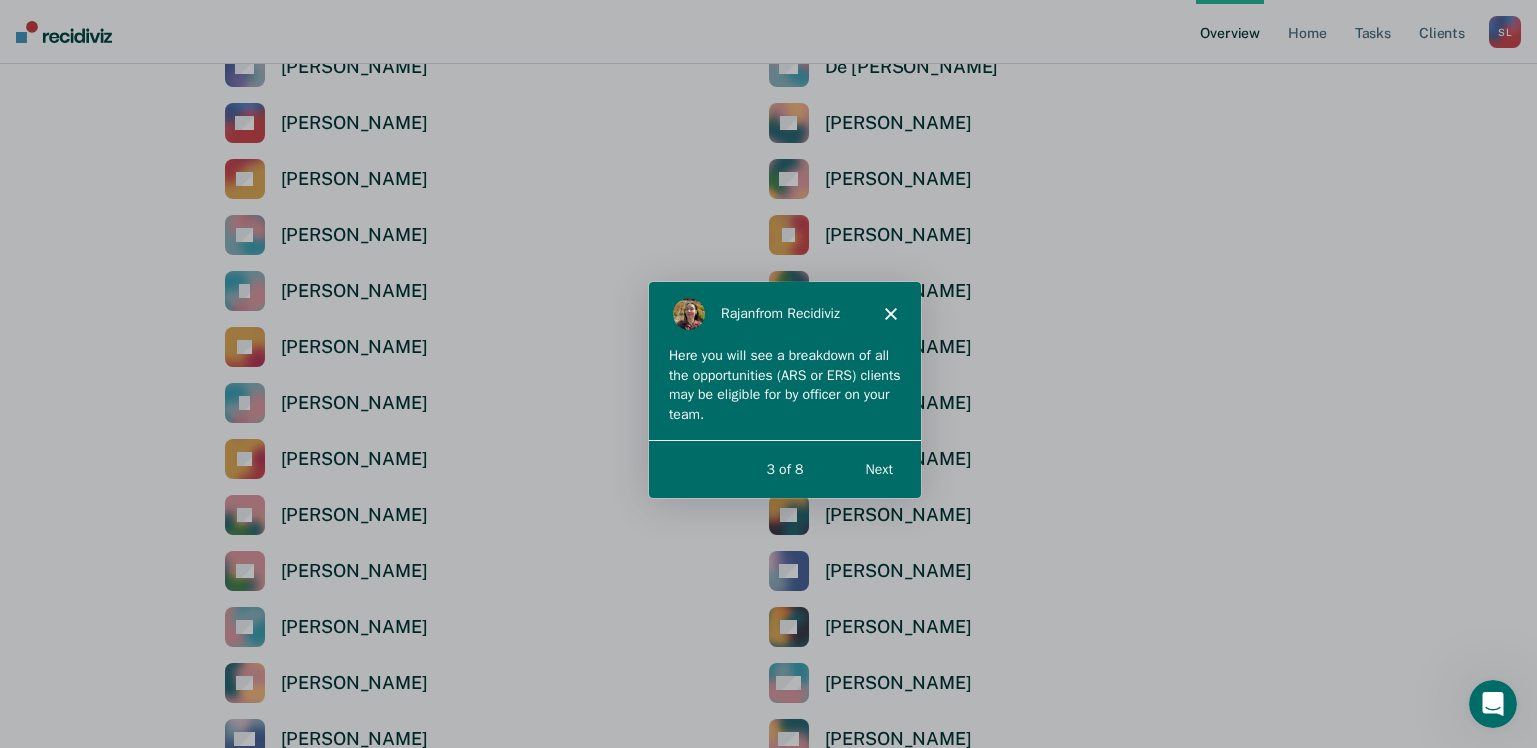 click on "Next" at bounding box center [877, 467] 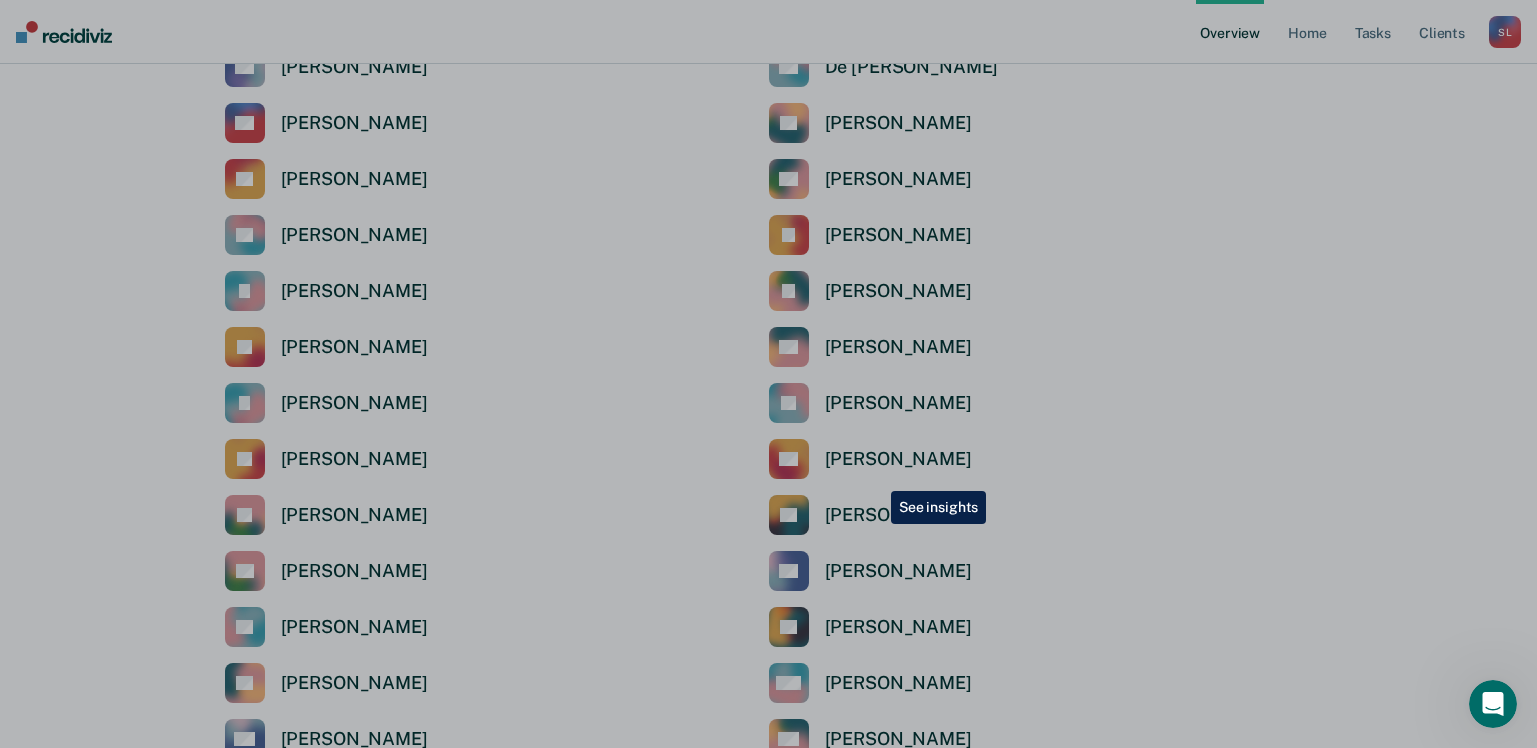scroll, scrollTop: 0, scrollLeft: 0, axis: both 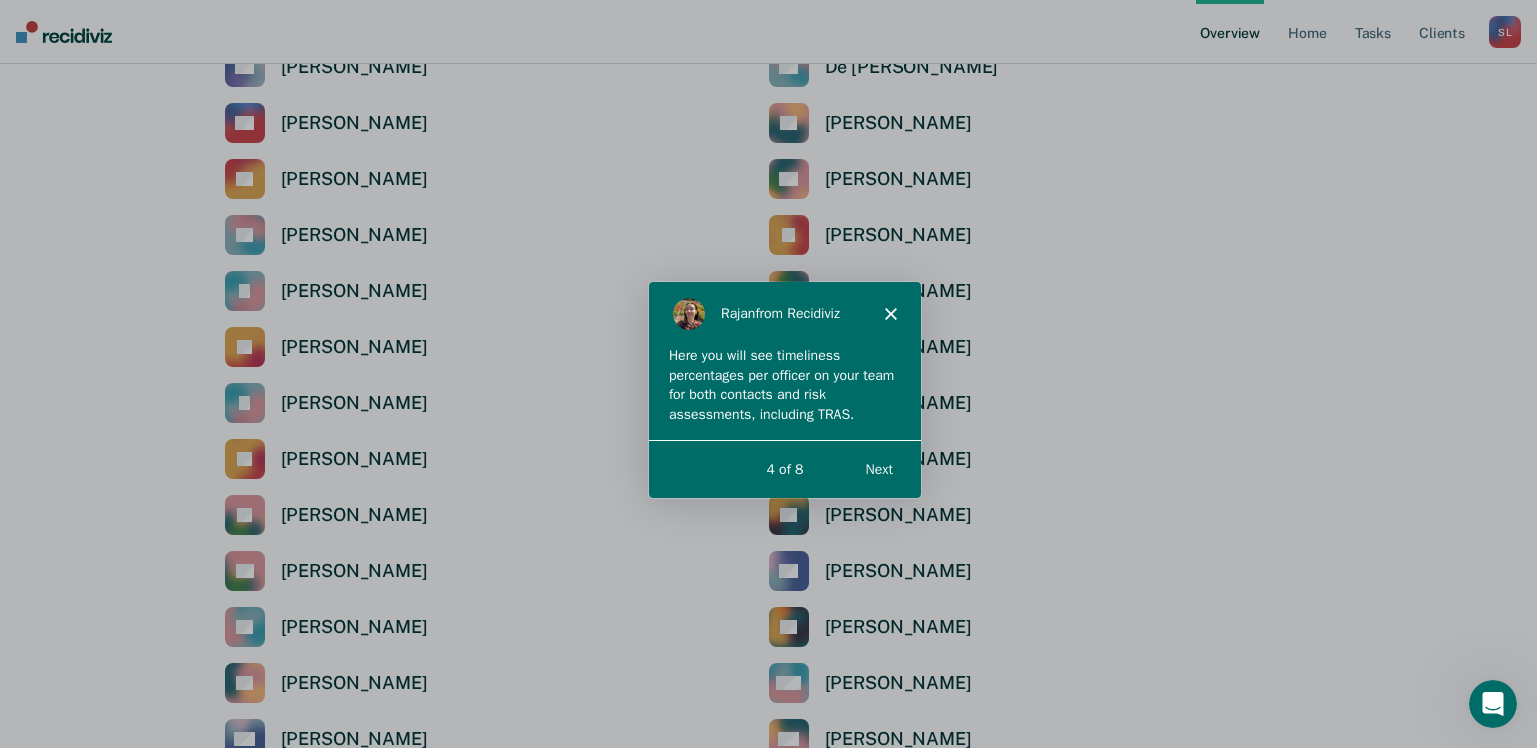 click on "Next" at bounding box center (877, 467) 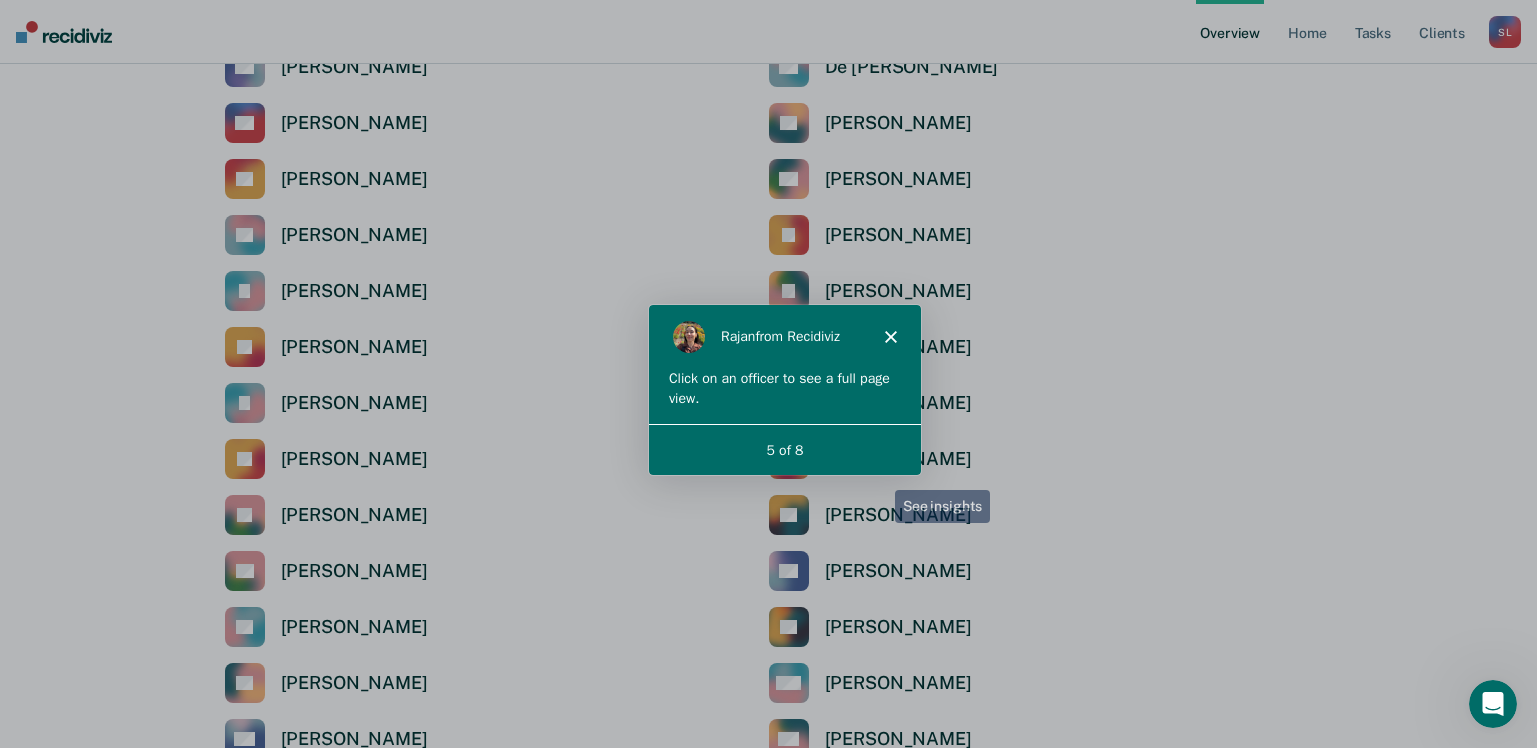 scroll, scrollTop: 0, scrollLeft: 0, axis: both 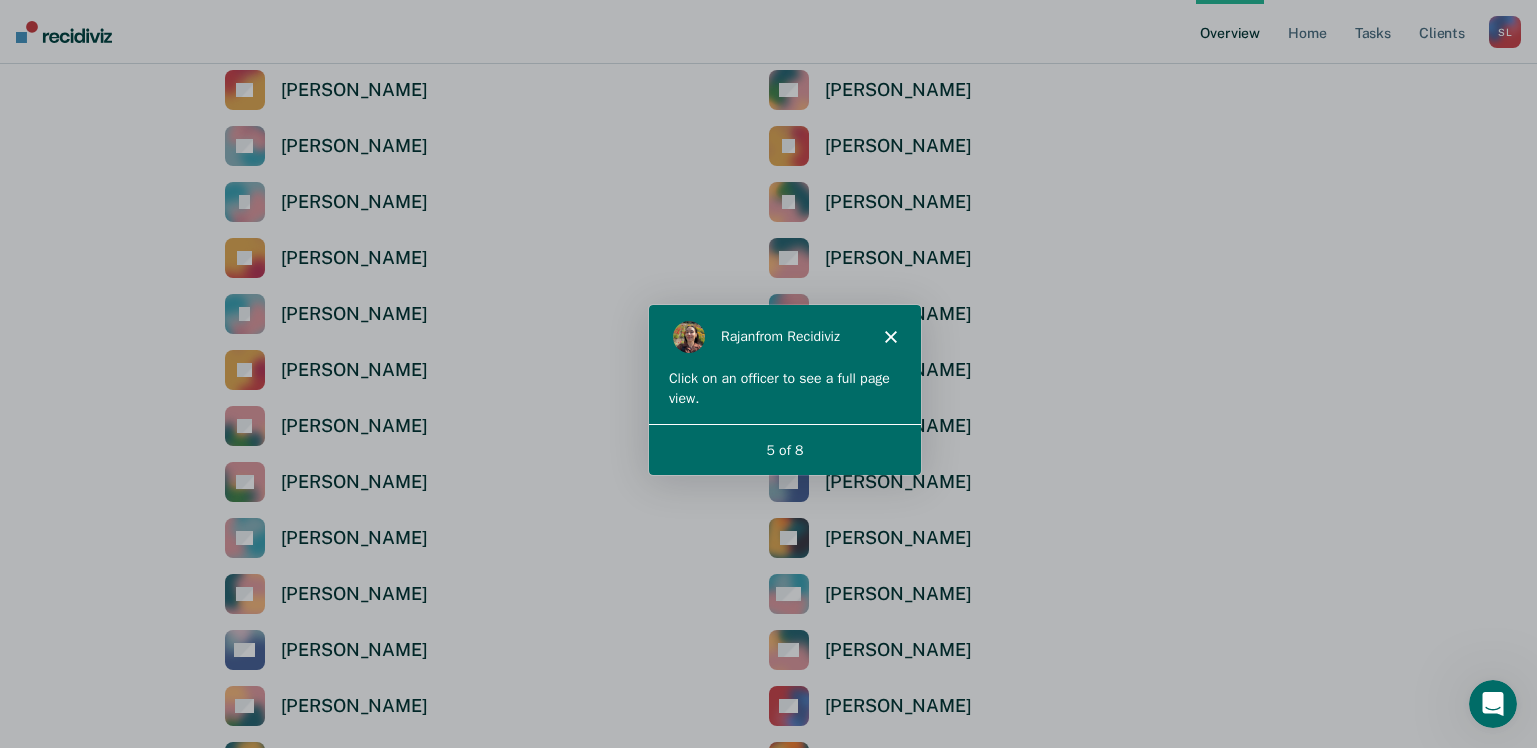 click on "5 of 8" at bounding box center (783, 448) 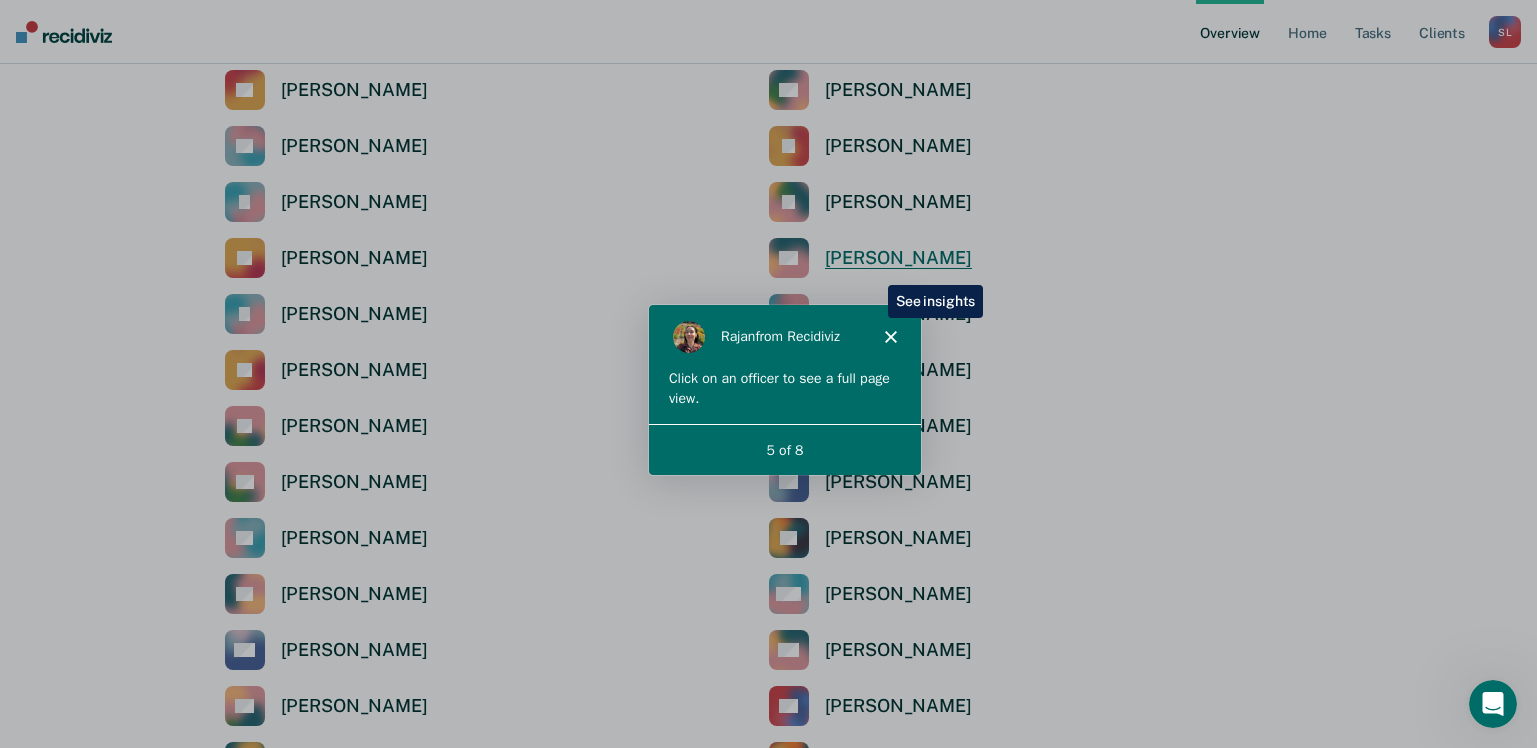 click on "JW Jelescia [PERSON_NAME]" at bounding box center (870, 258) 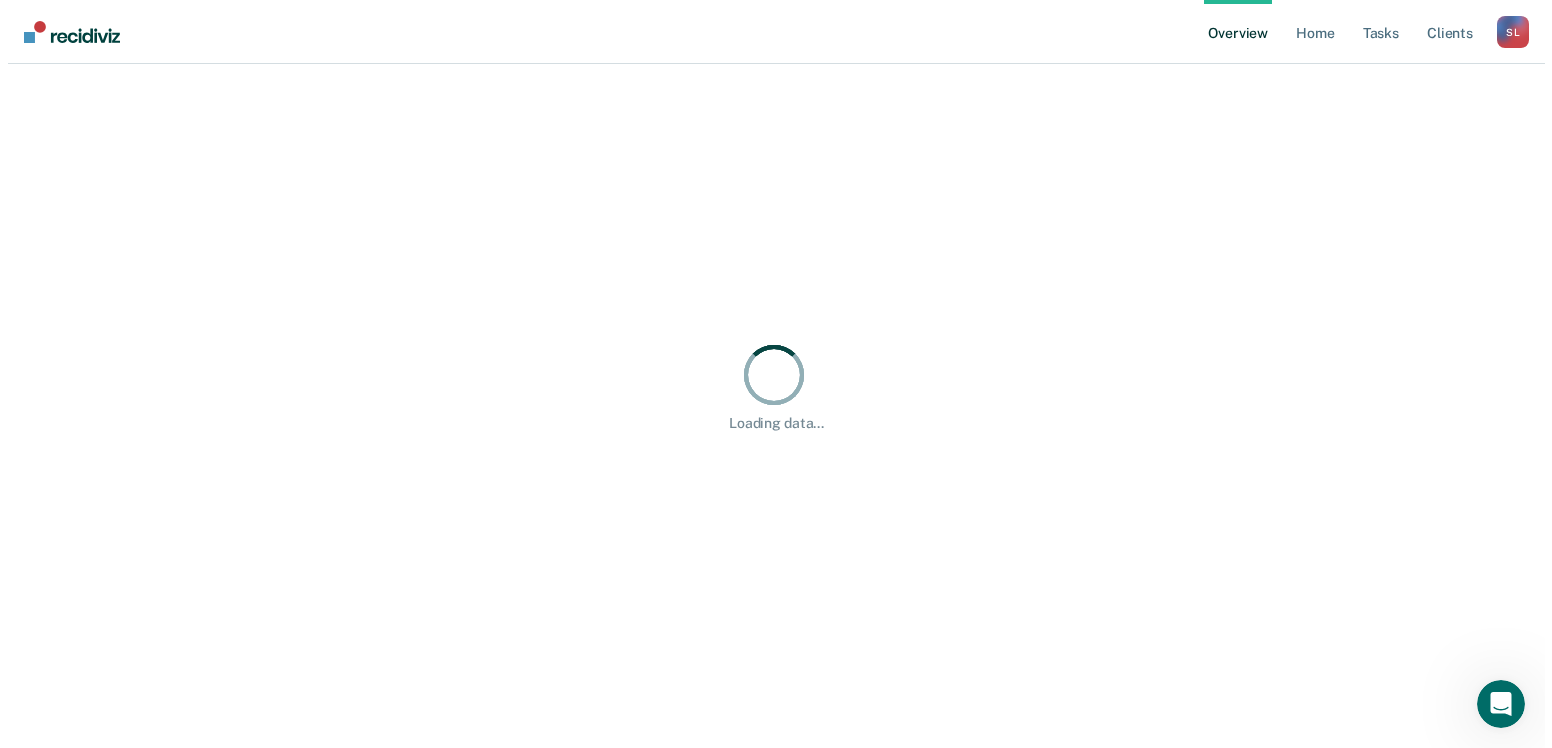 scroll, scrollTop: 0, scrollLeft: 0, axis: both 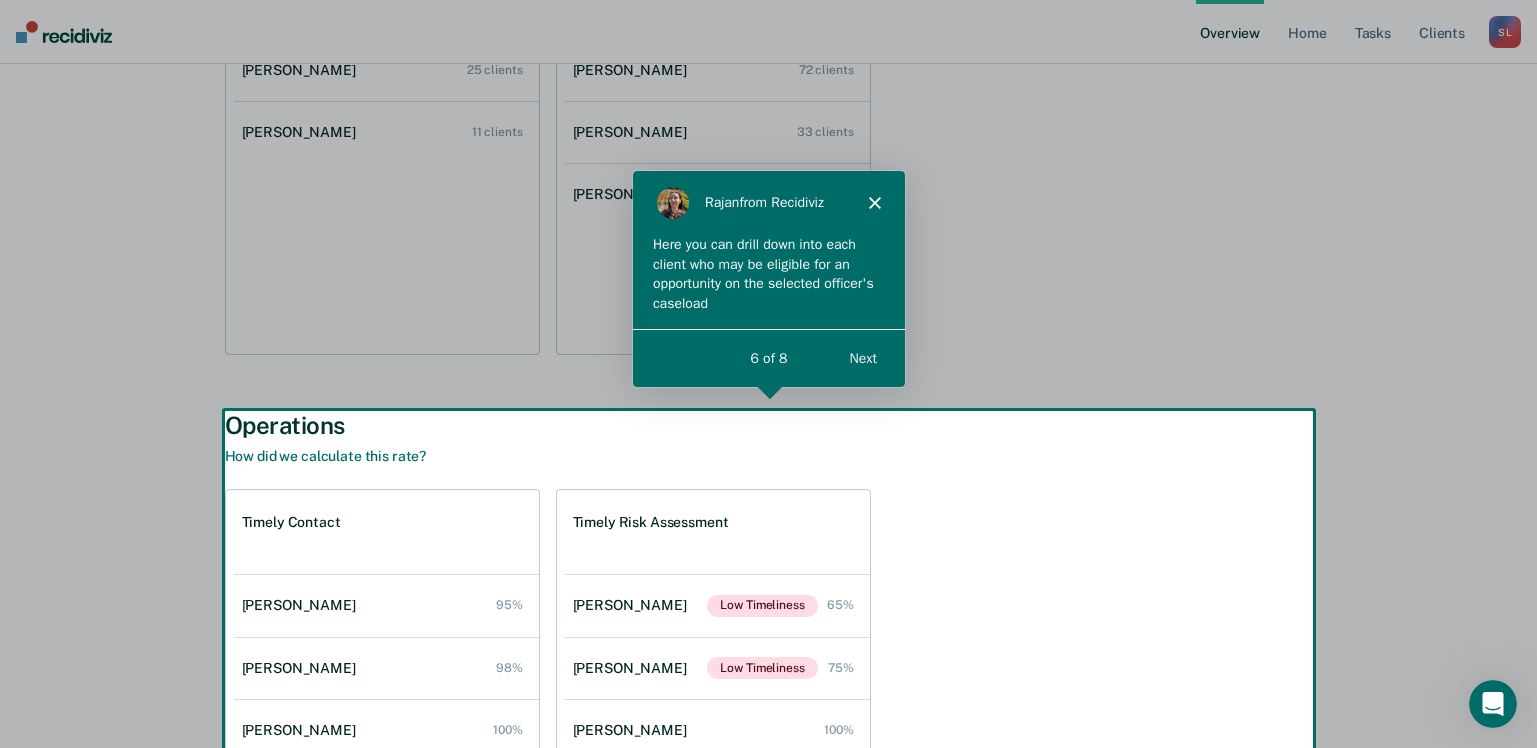 click on "Next" at bounding box center (861, 356) 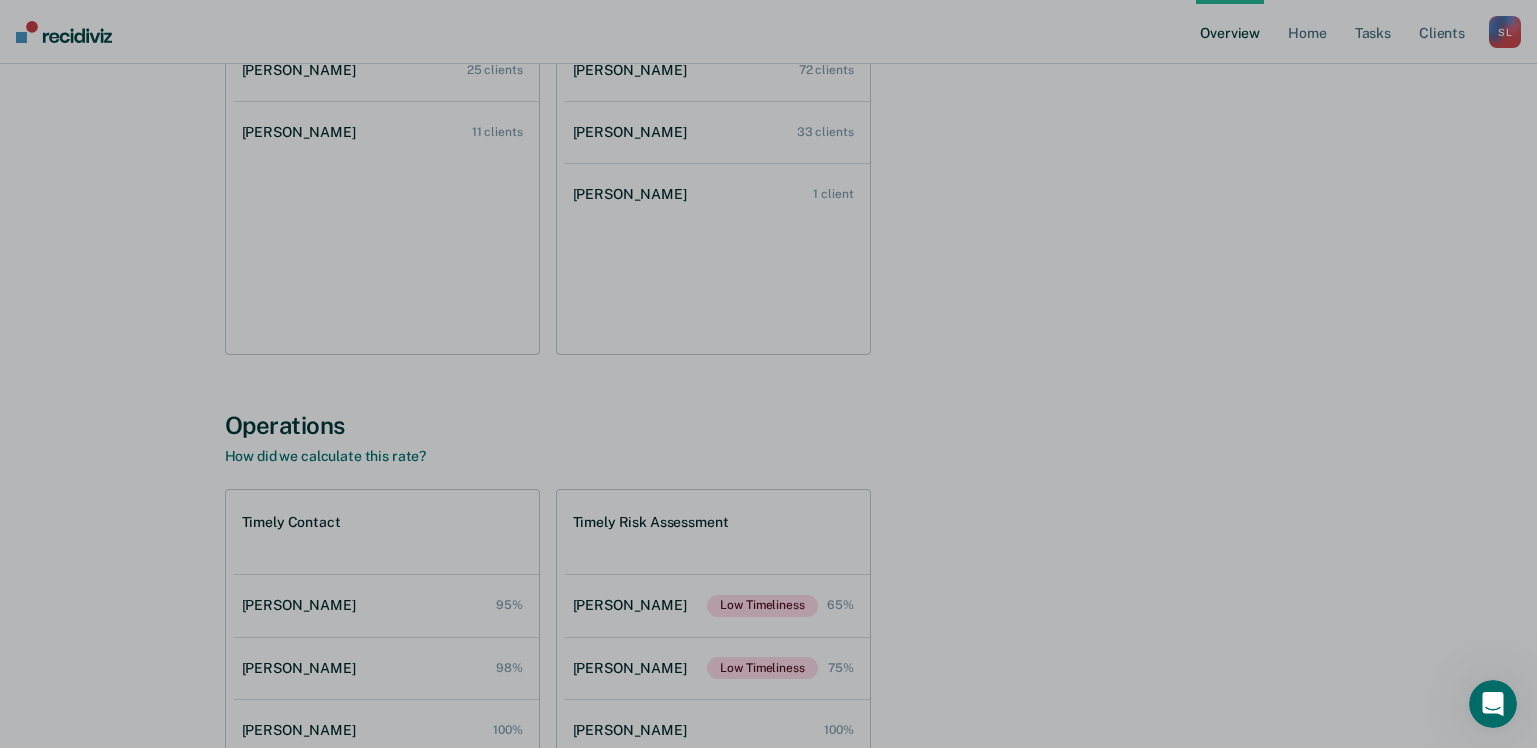 scroll, scrollTop: 0, scrollLeft: 0, axis: both 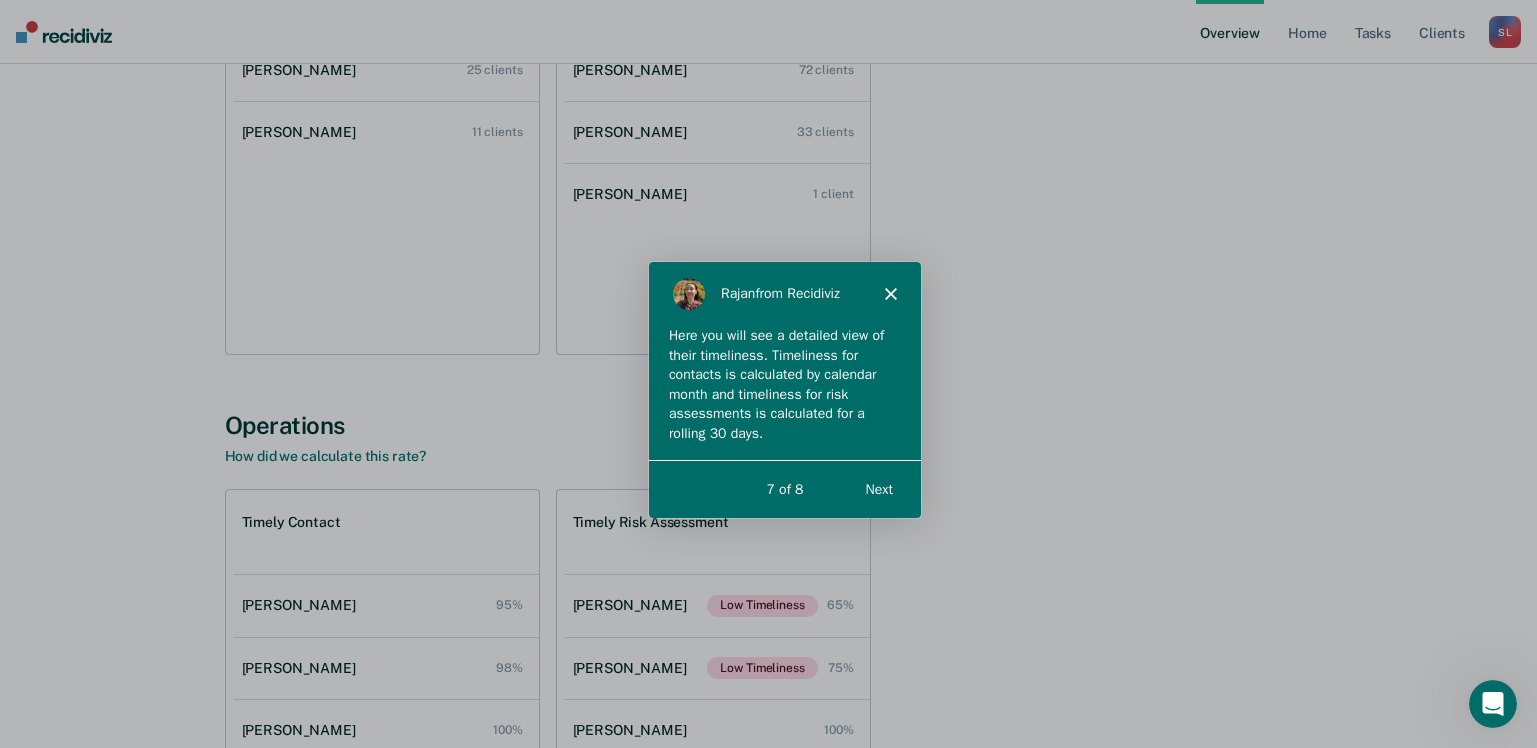 click on "Next" at bounding box center [877, 488] 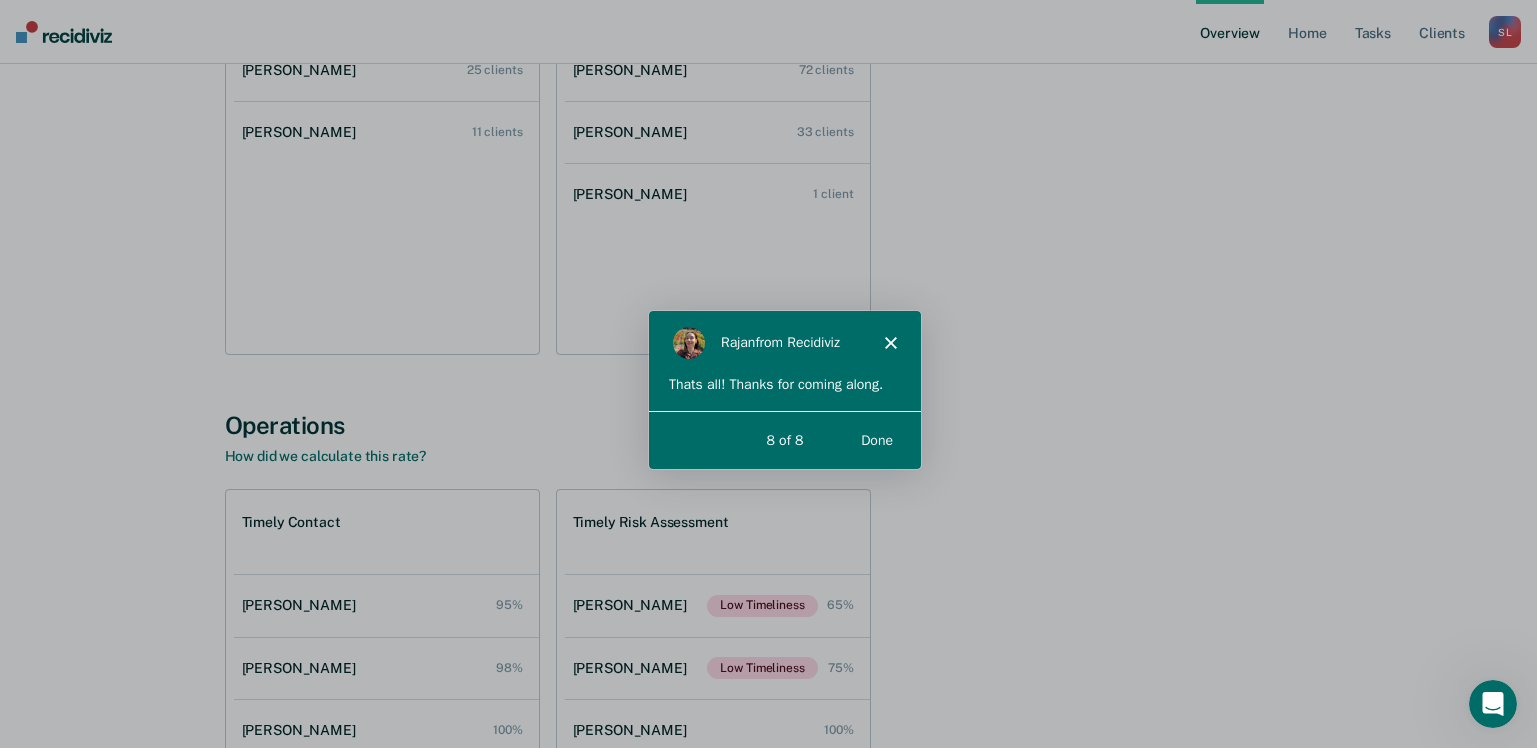 scroll, scrollTop: 0, scrollLeft: 0, axis: both 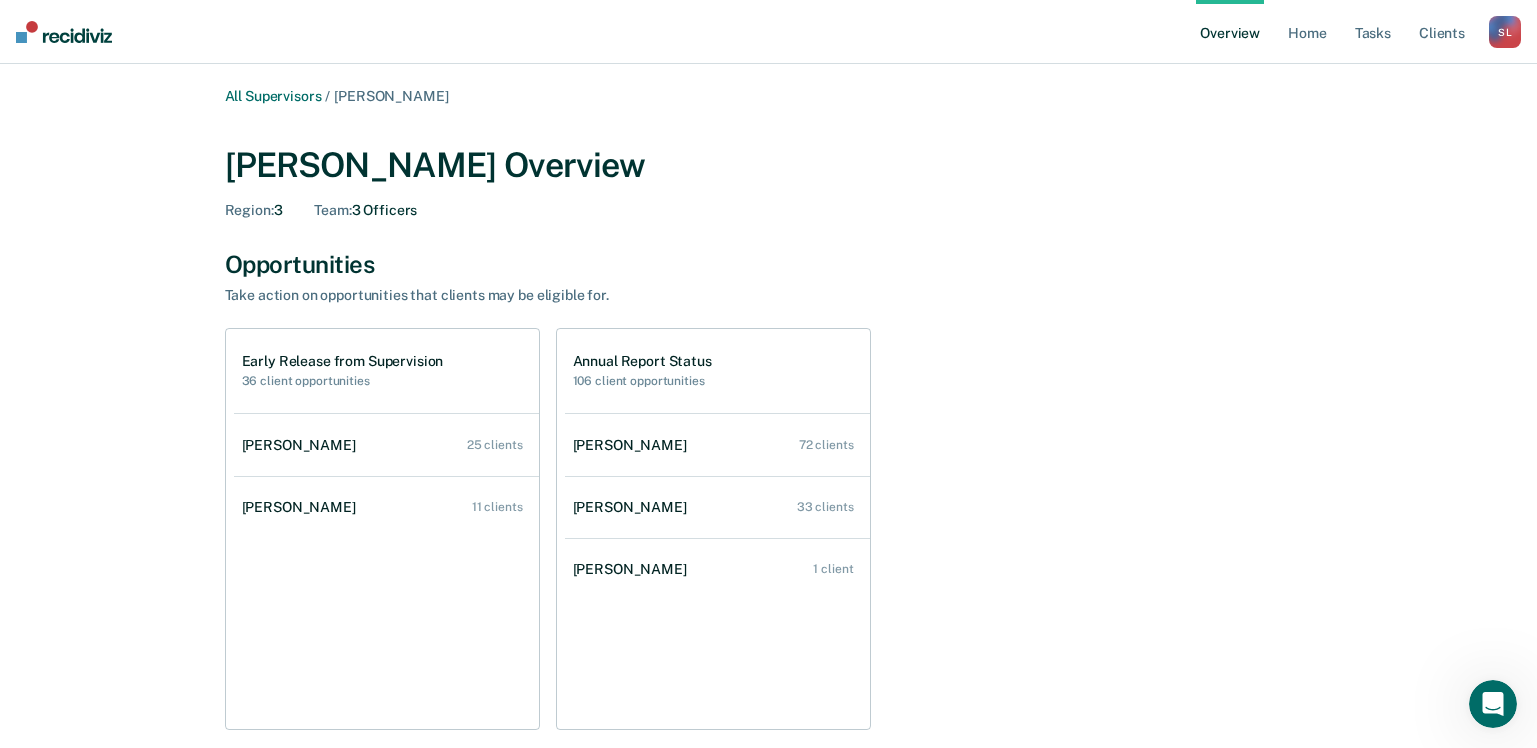 click on "S L" at bounding box center [1505, 32] 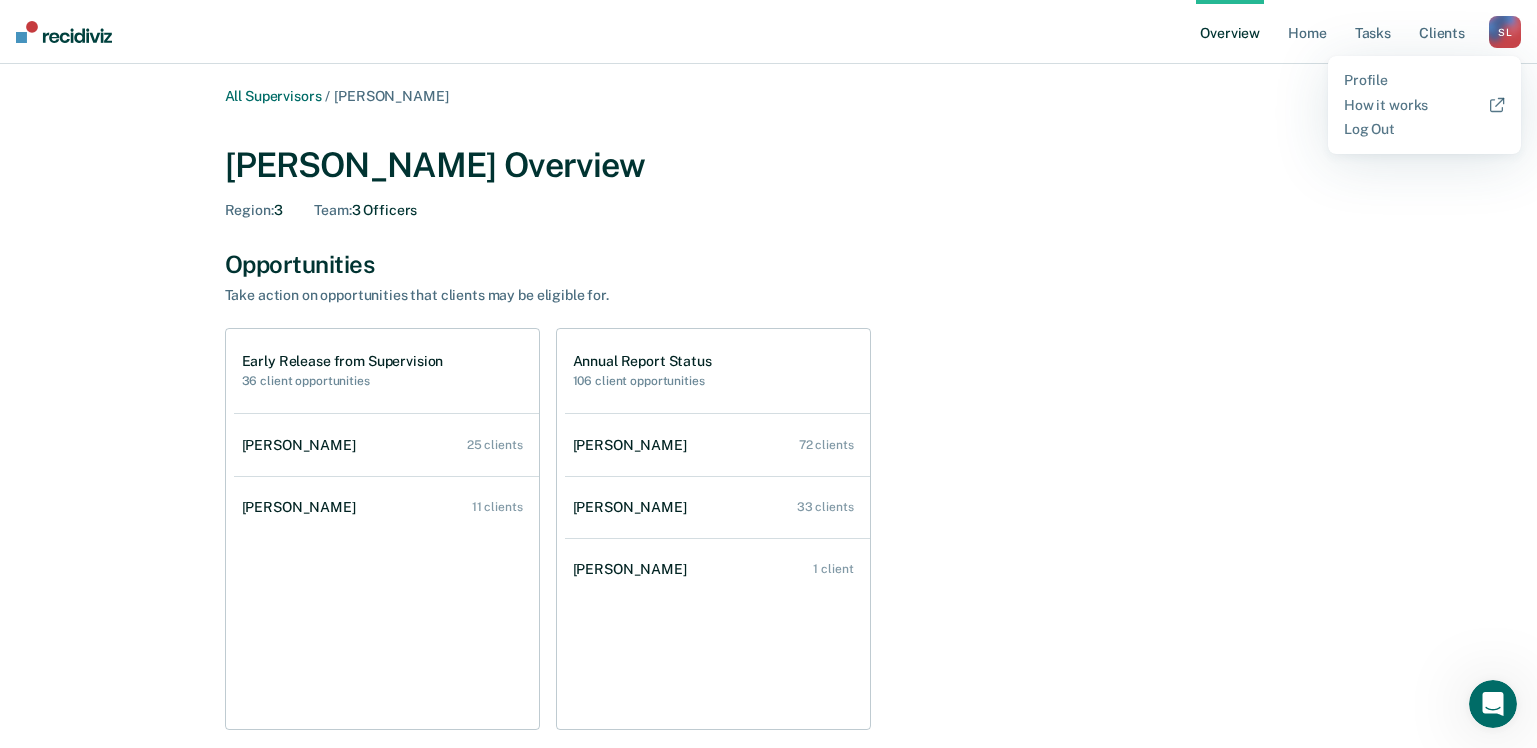 click on "S L" at bounding box center [1505, 32] 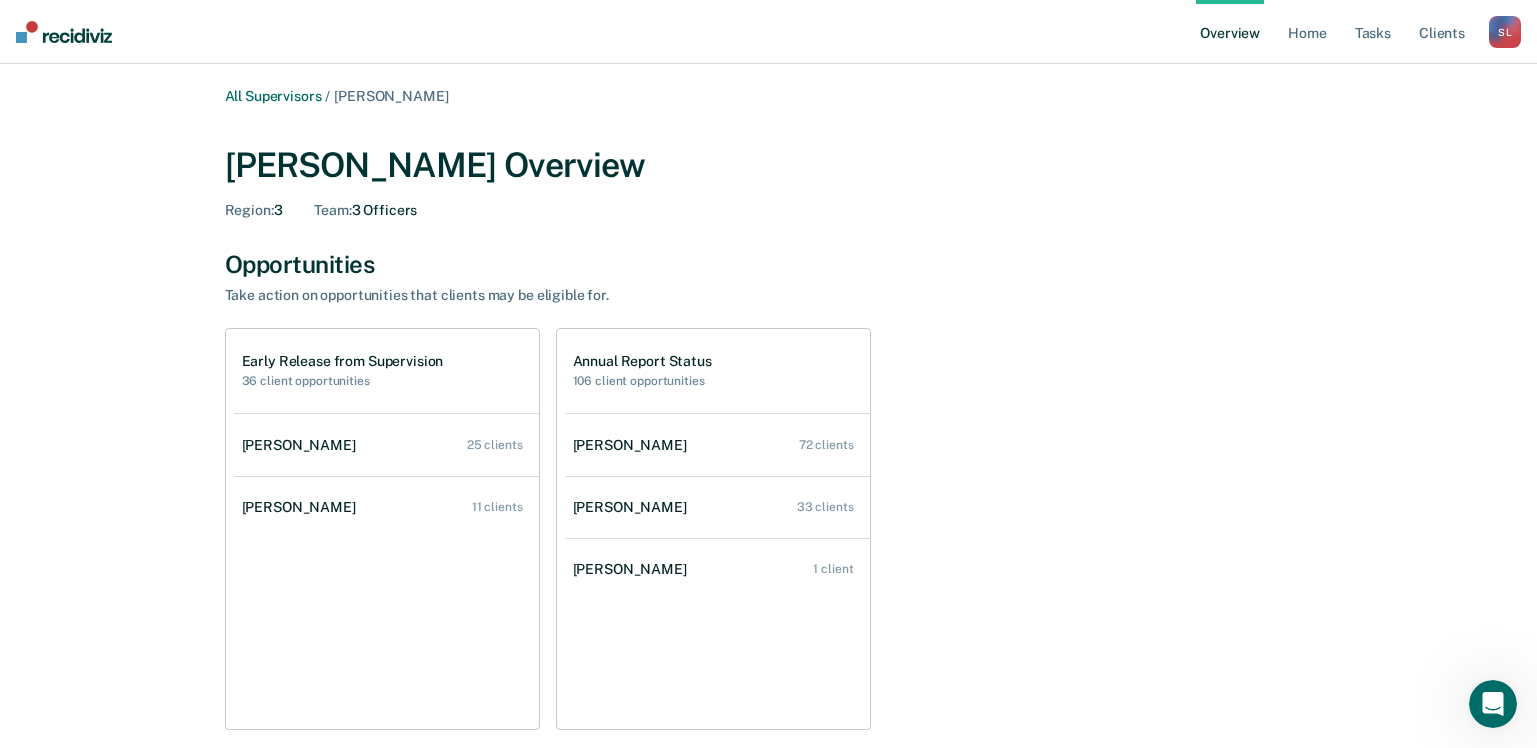 click on "S L" at bounding box center [1505, 32] 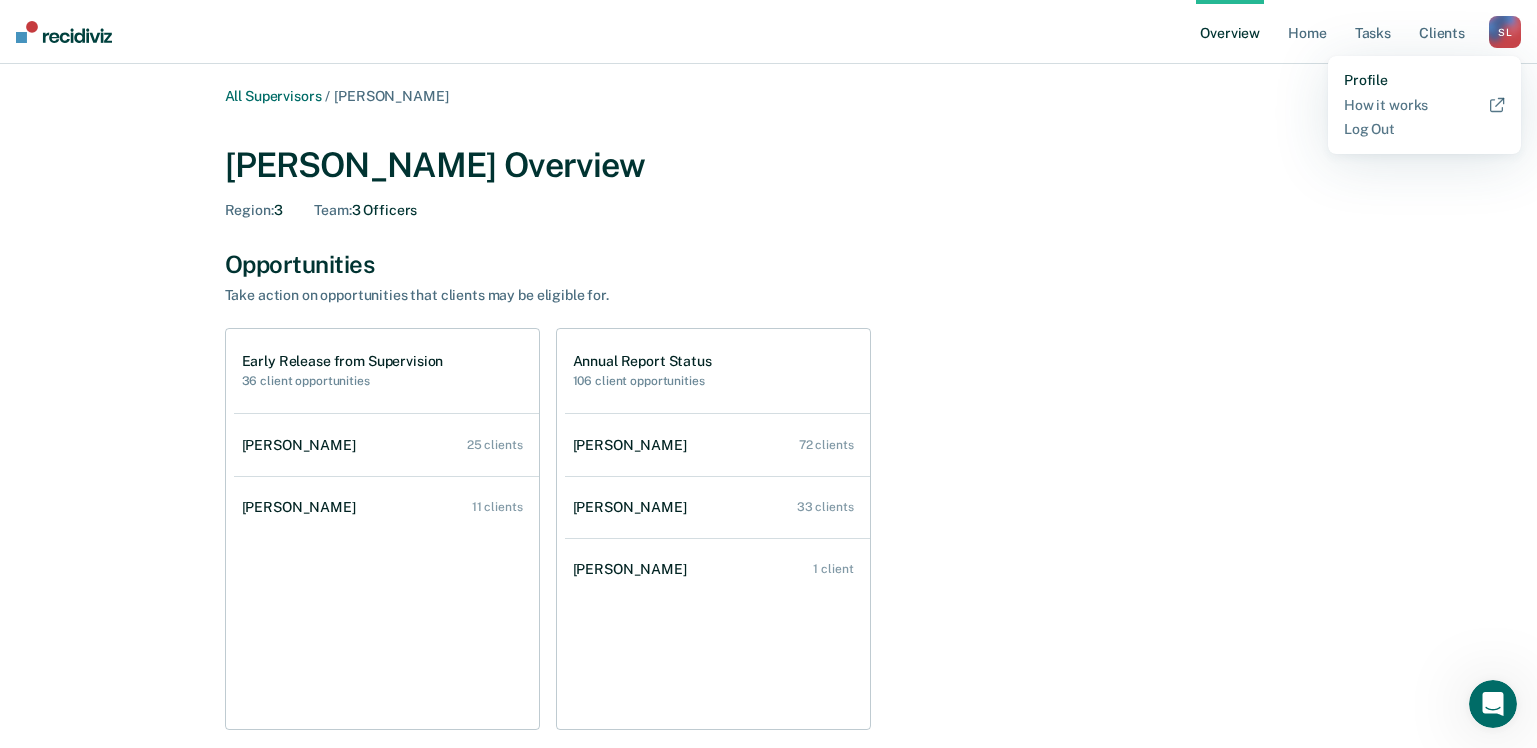 click on "Profile" at bounding box center [1424, 80] 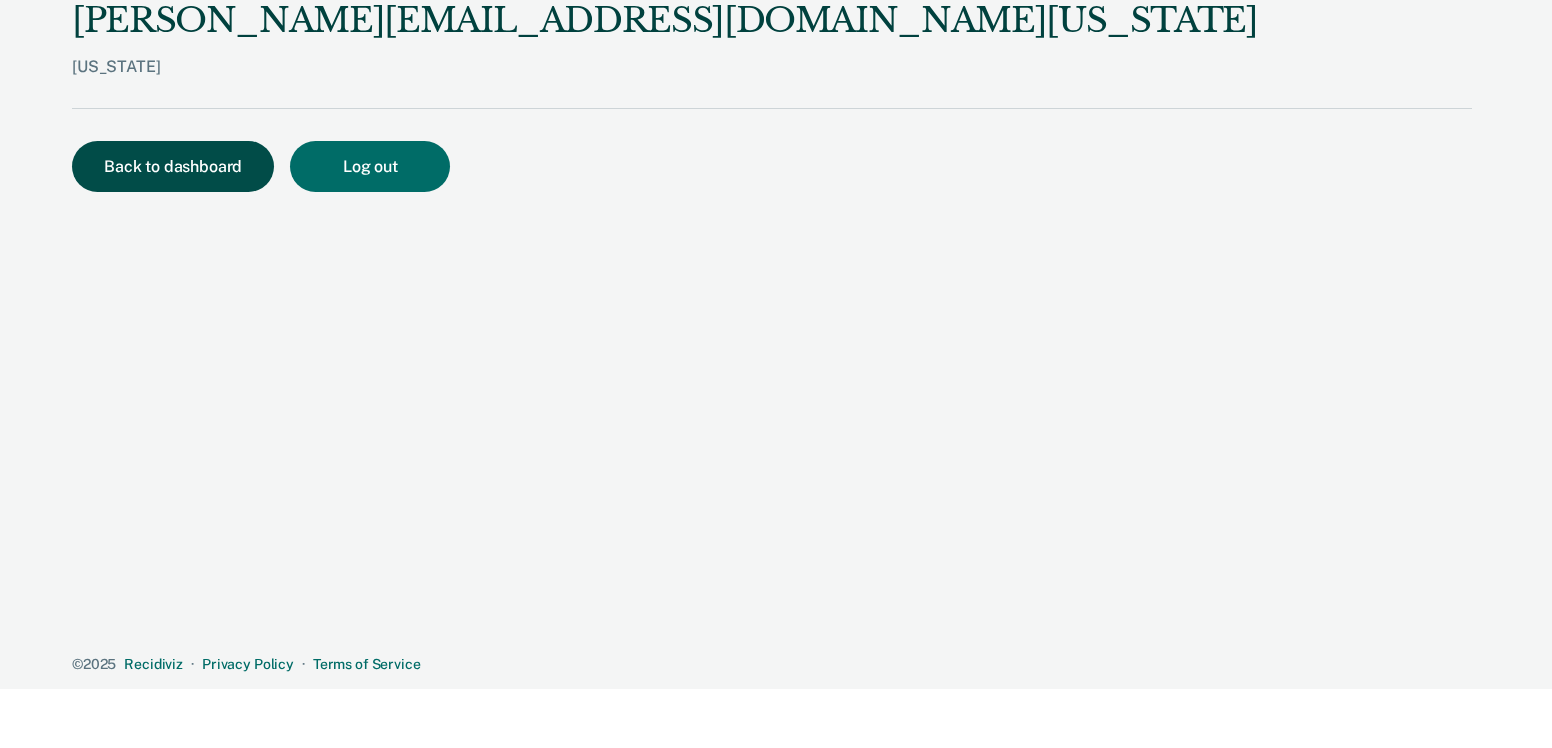 click on "Back to dashboard" at bounding box center (173, 166) 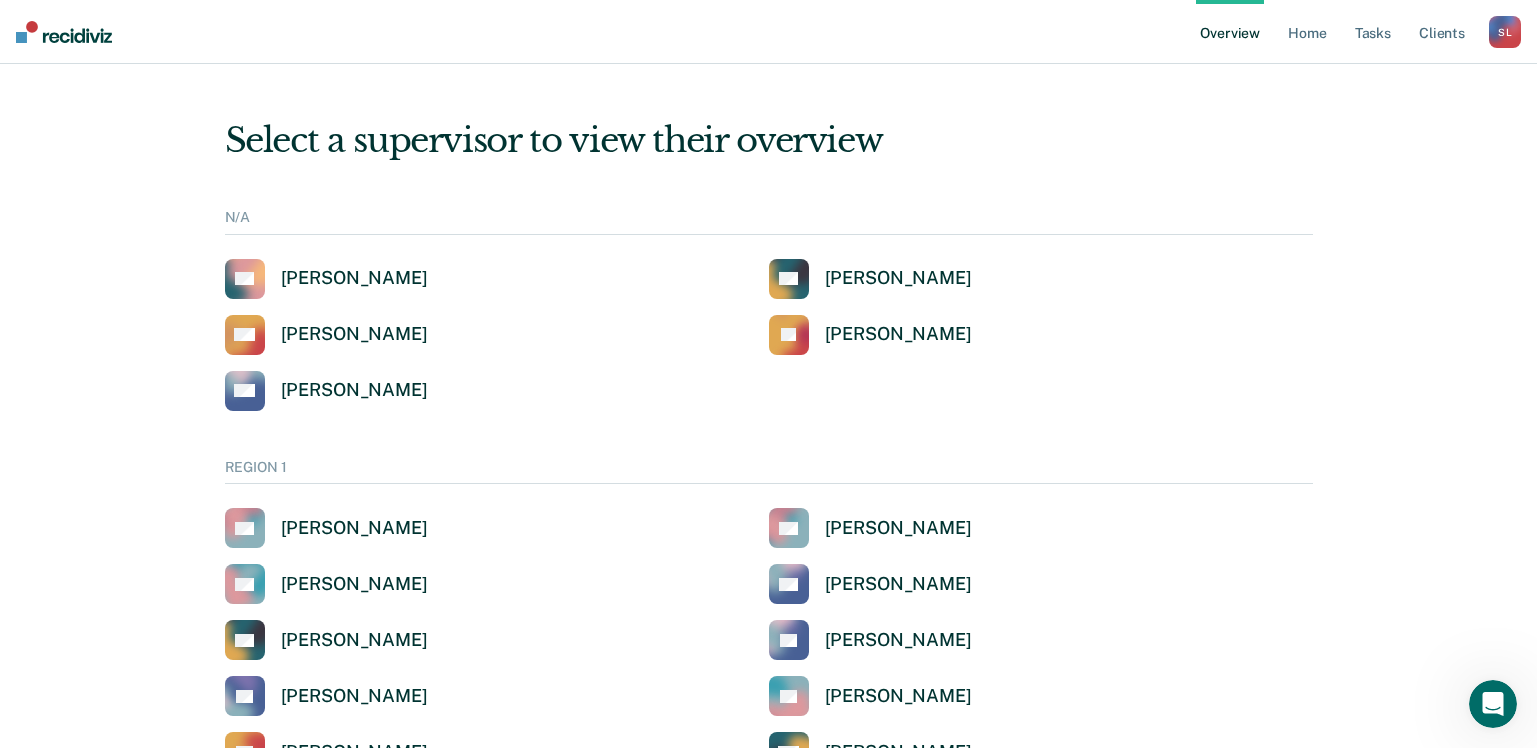 scroll, scrollTop: 0, scrollLeft: 0, axis: both 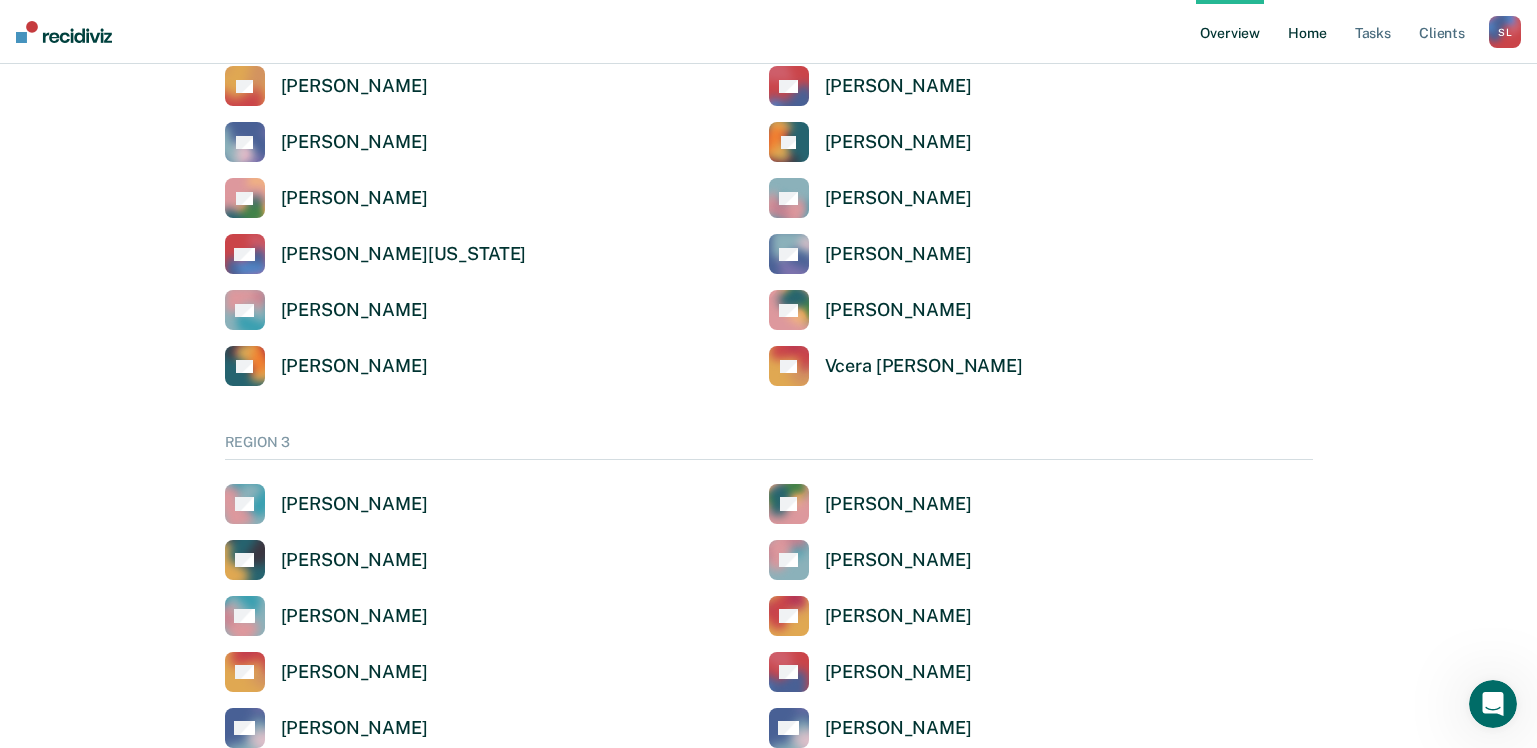 click on "Home" at bounding box center (1307, 32) 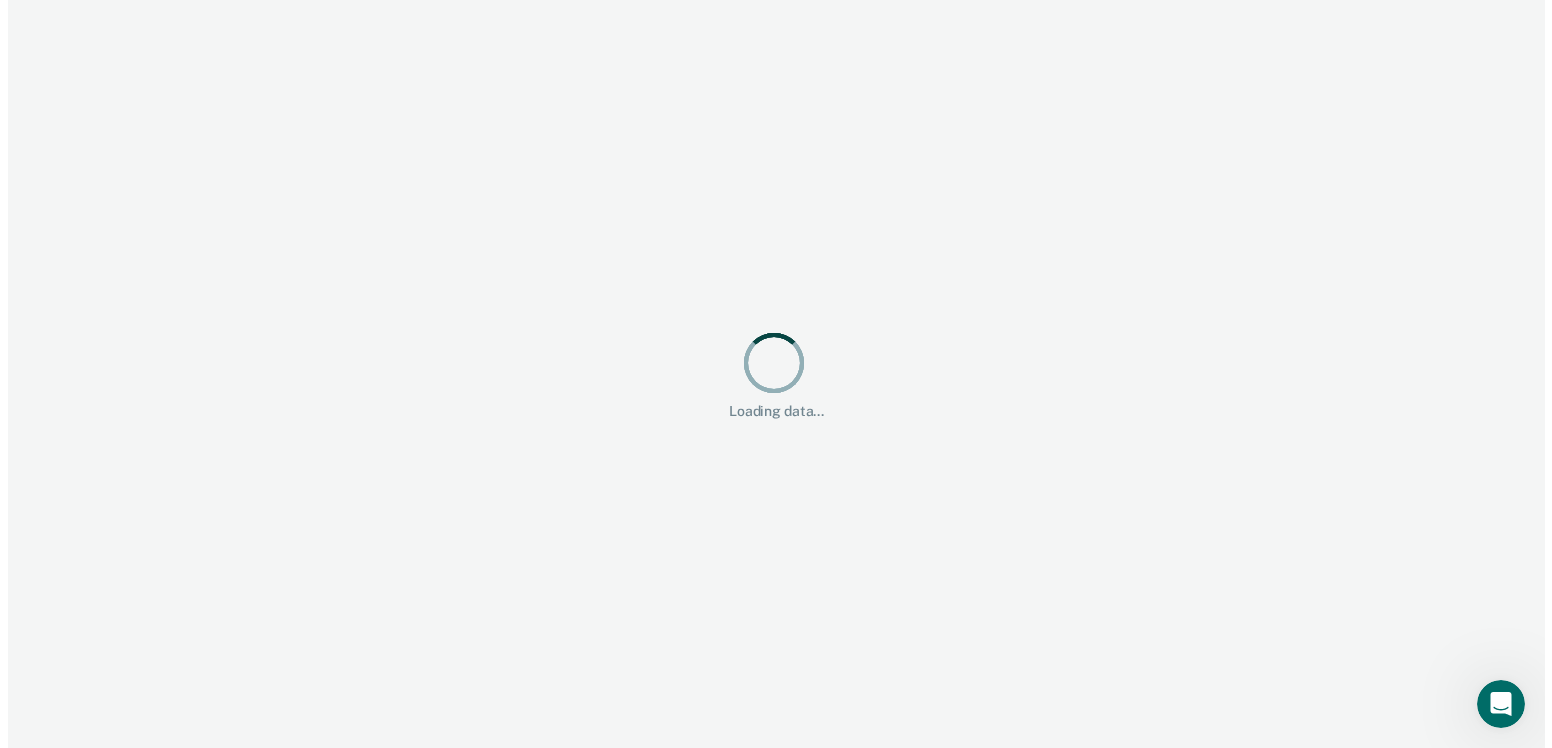 scroll, scrollTop: 0, scrollLeft: 0, axis: both 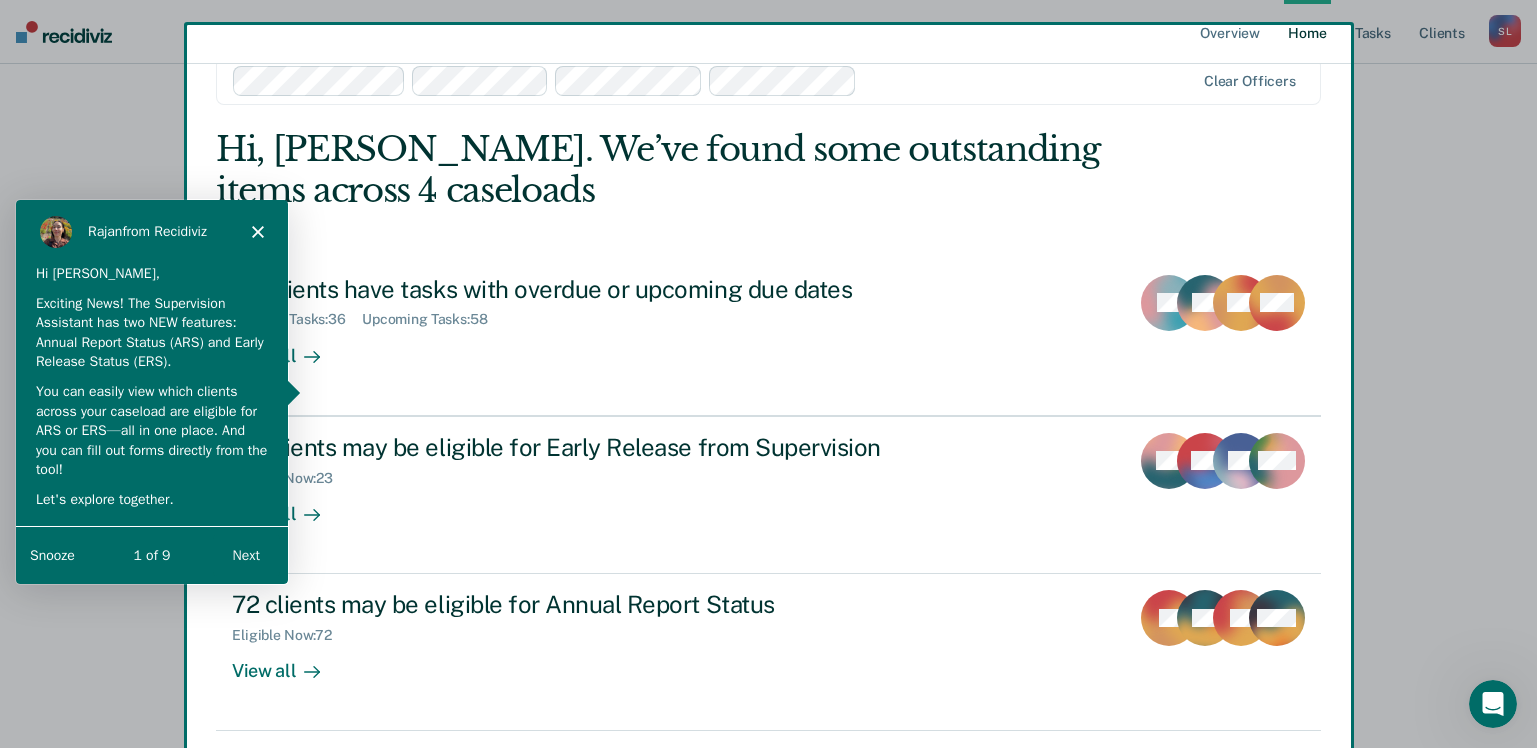 click 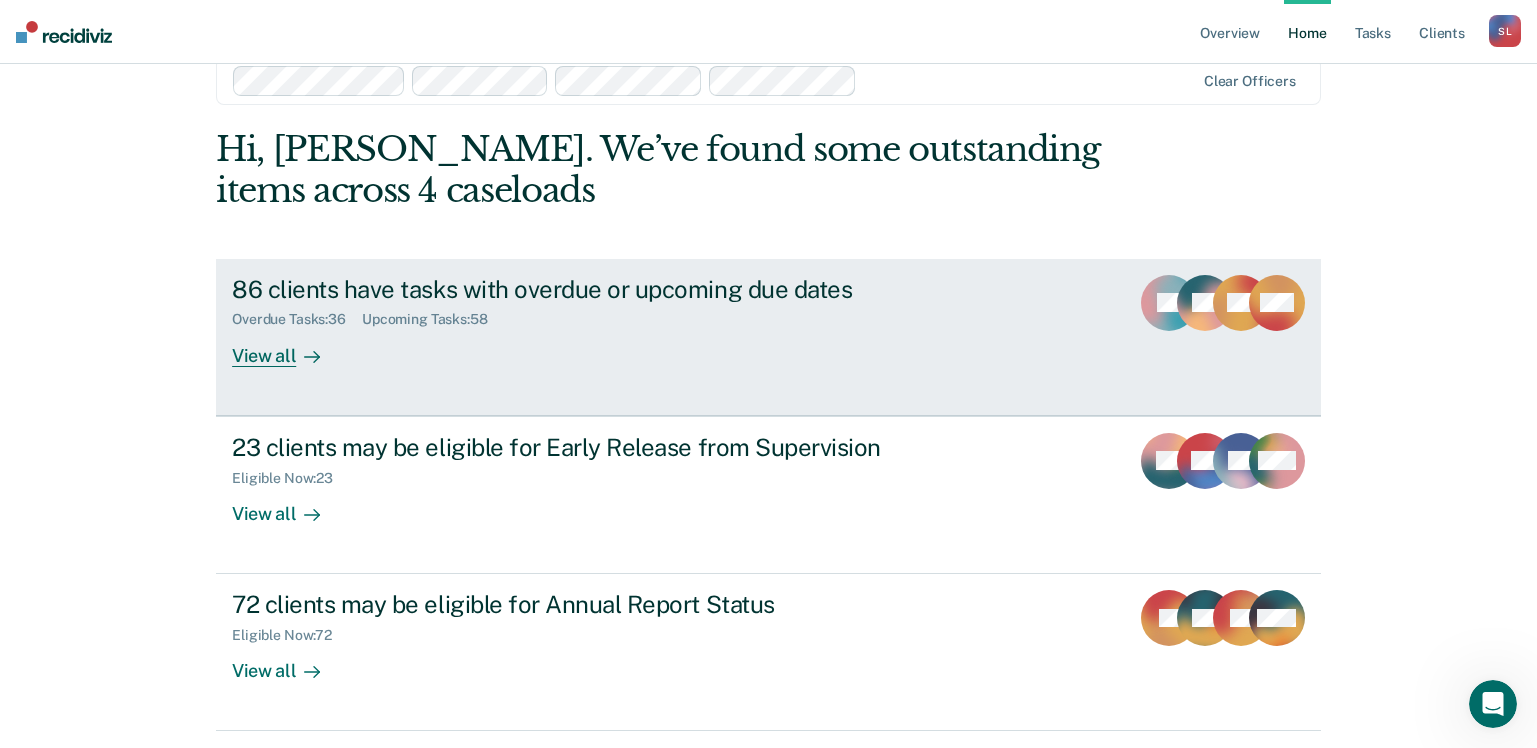 click on "View all" at bounding box center [288, 347] 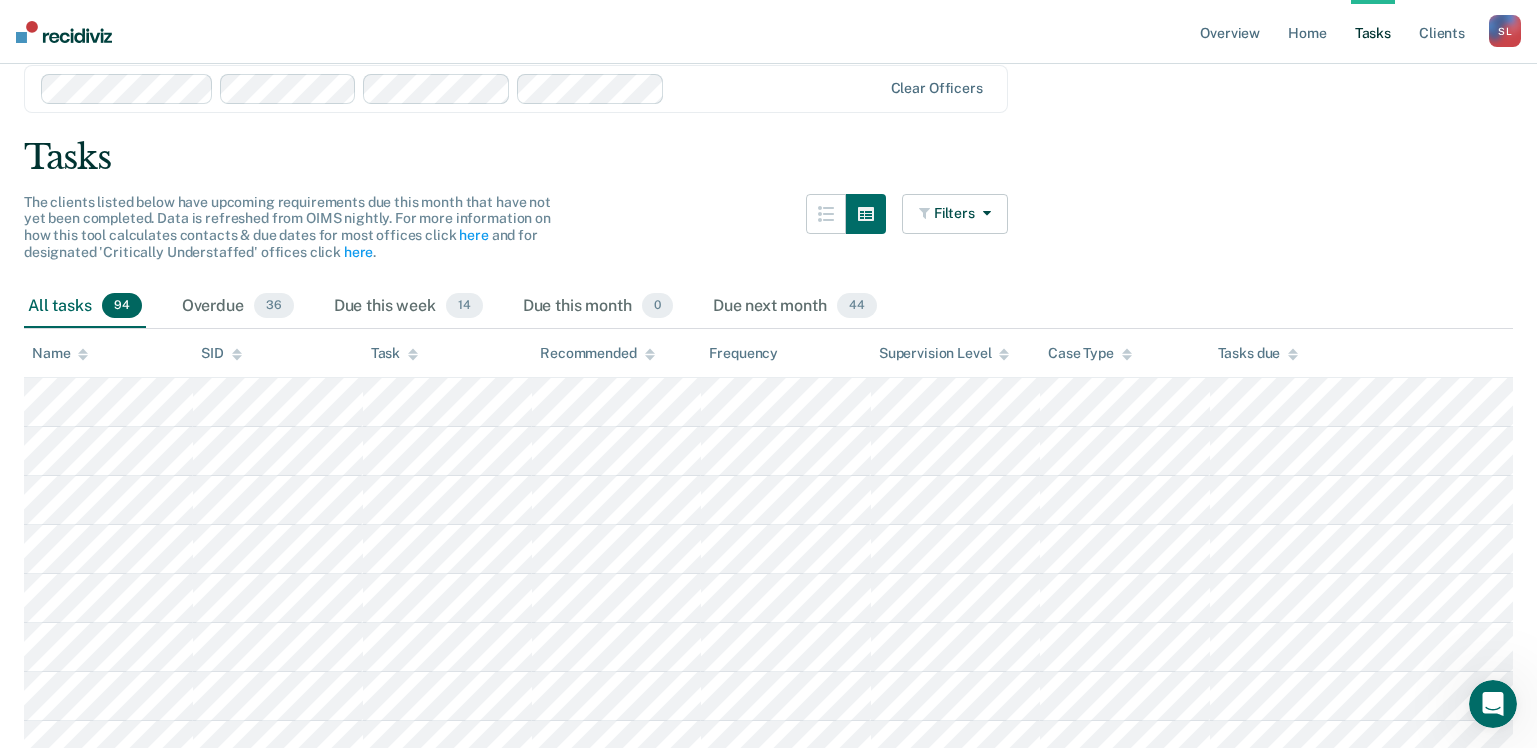 scroll, scrollTop: 161, scrollLeft: 0, axis: vertical 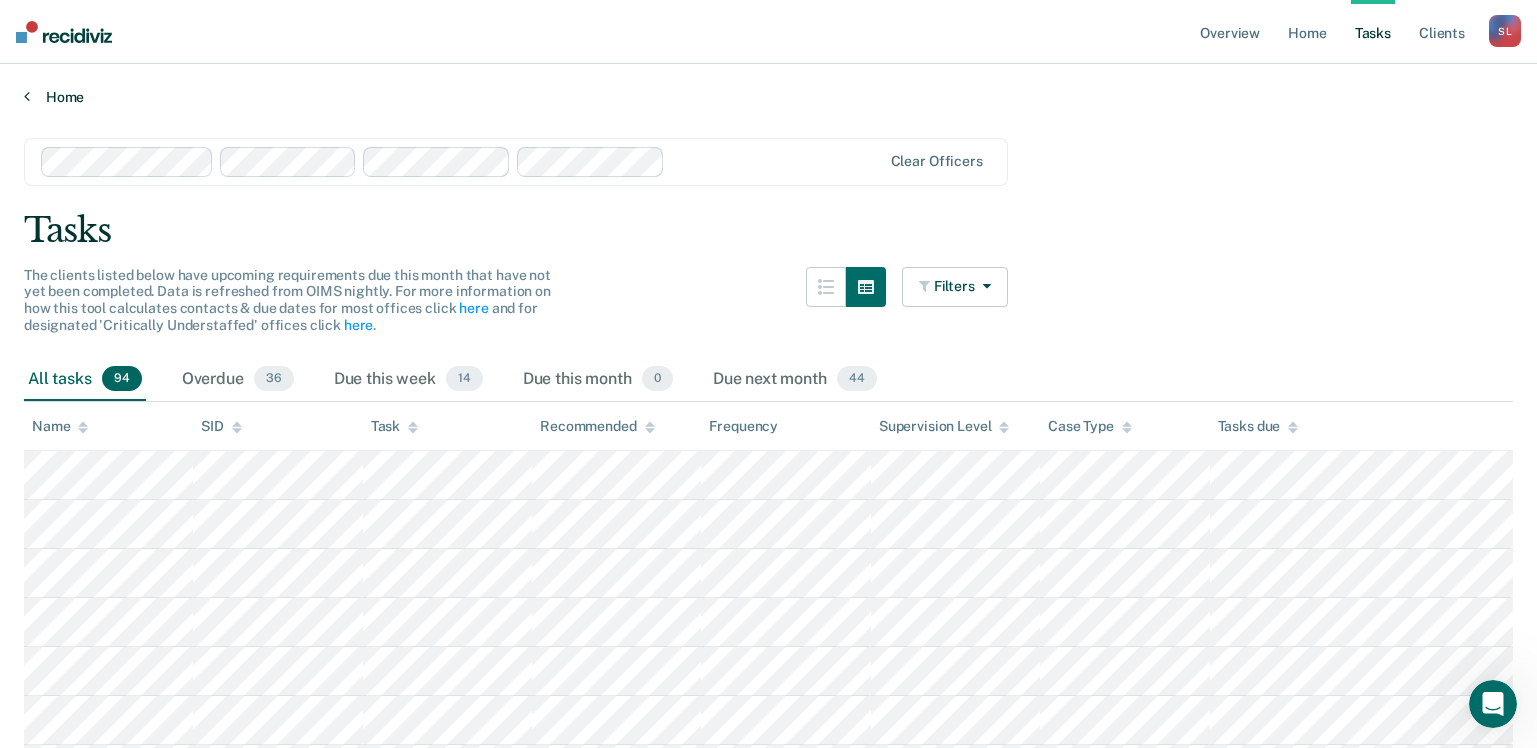 click on "Home" at bounding box center [768, 97] 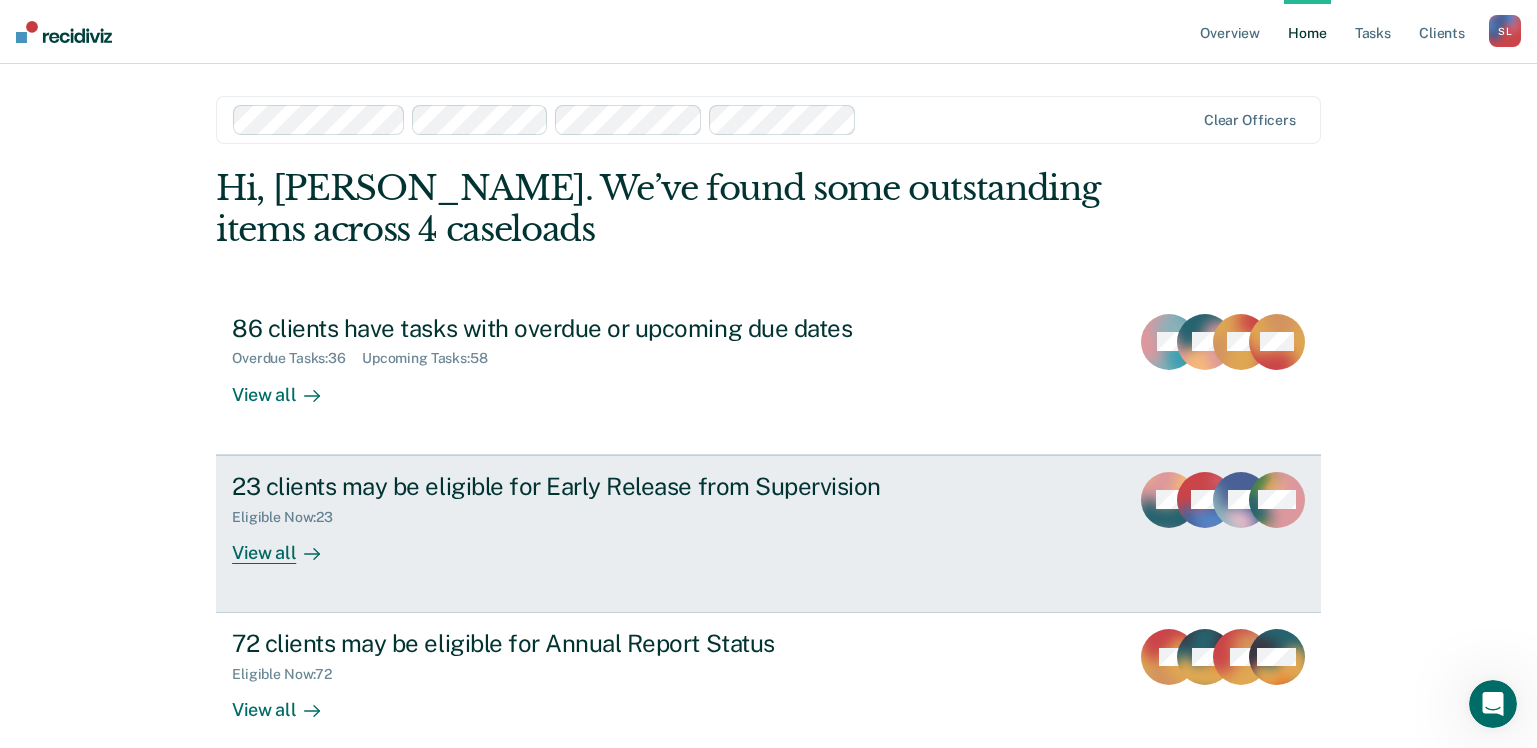 click at bounding box center [308, 552] 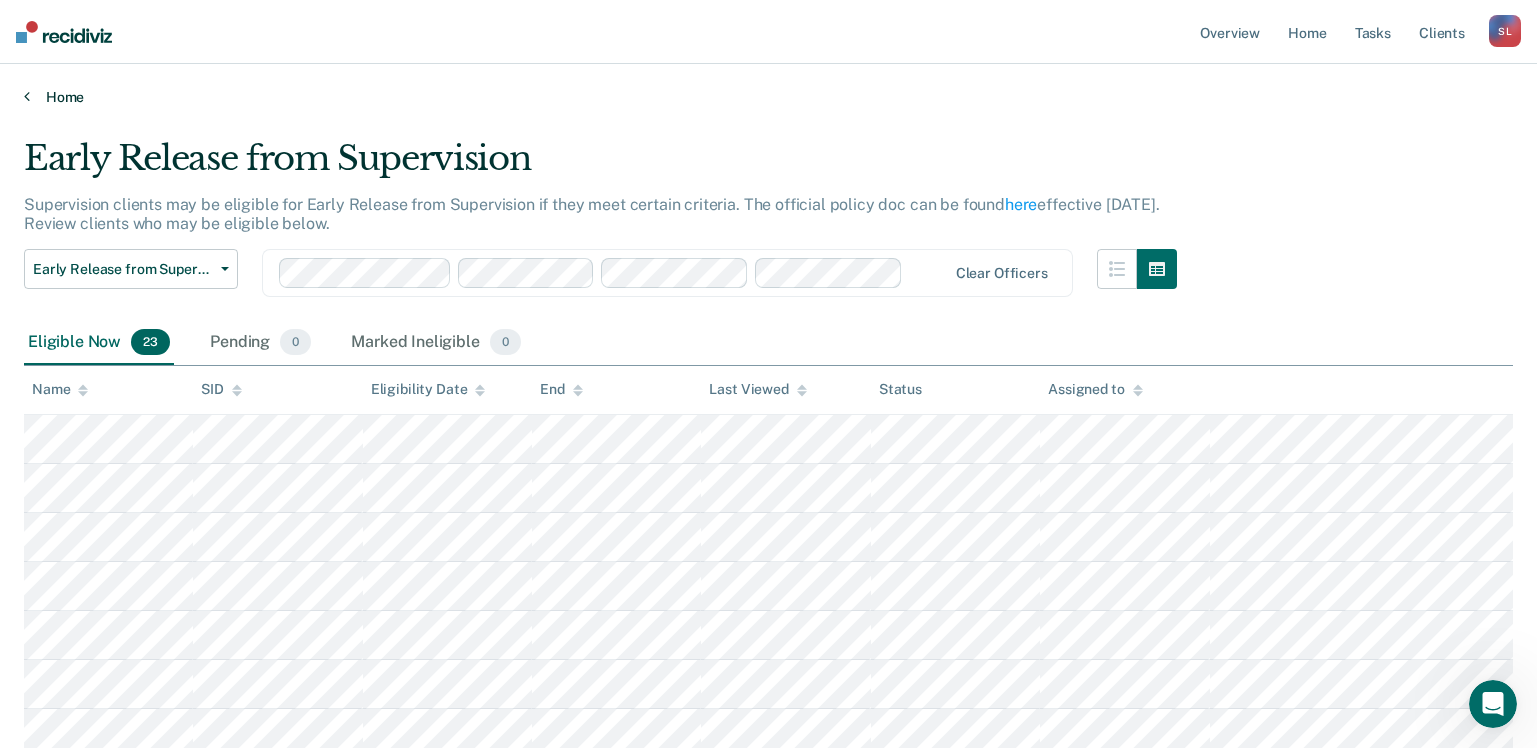 click on "Home" at bounding box center [768, 97] 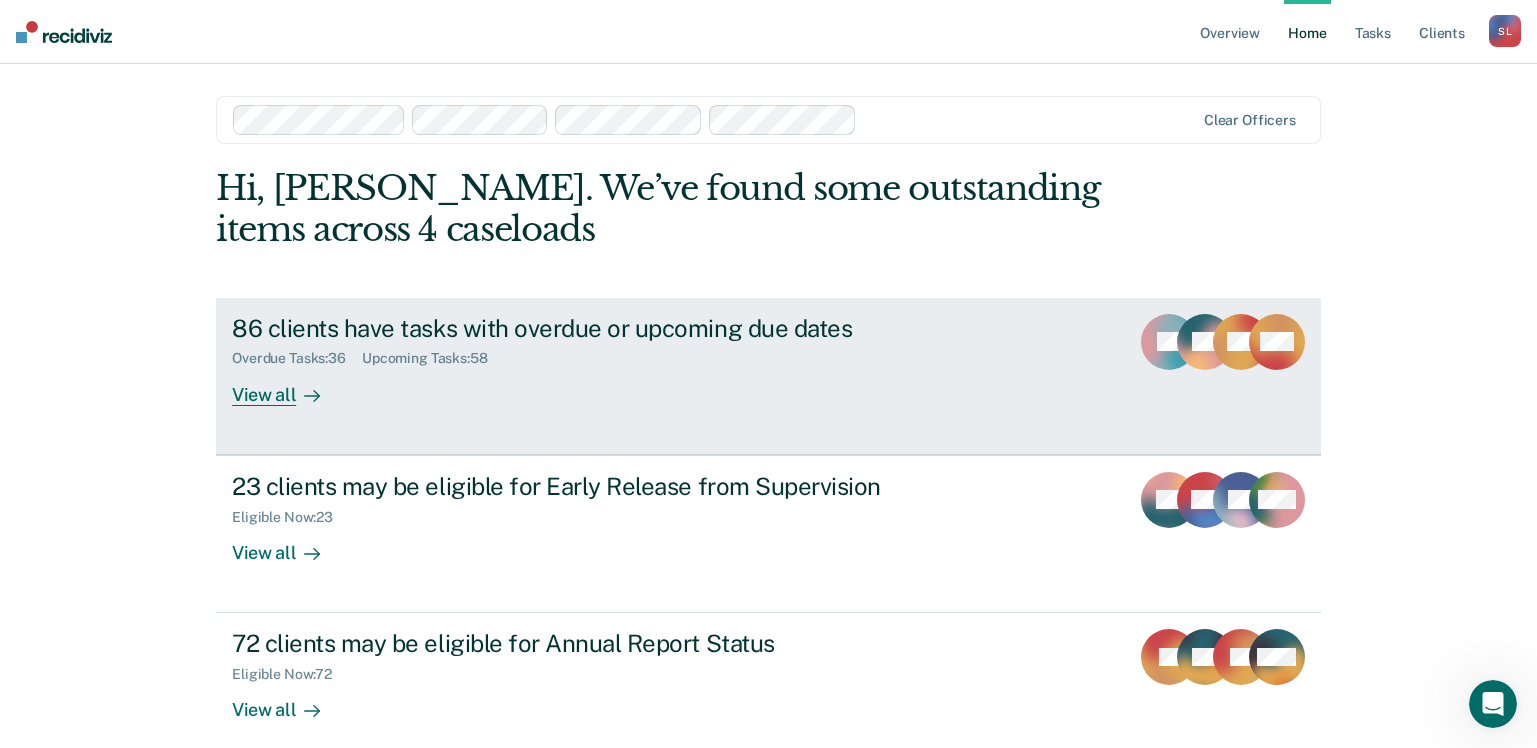 click on "View all" at bounding box center (288, 386) 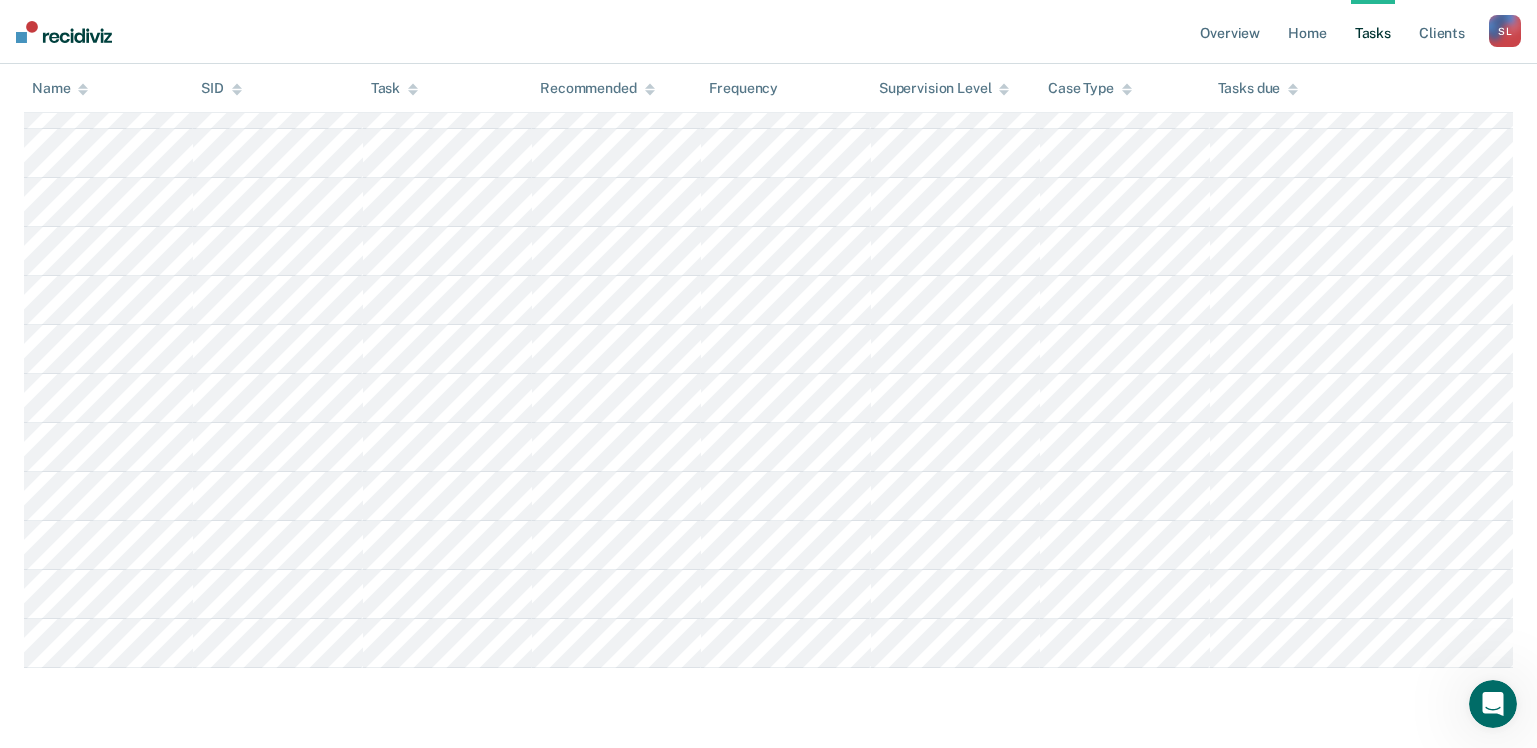 scroll, scrollTop: 0, scrollLeft: 0, axis: both 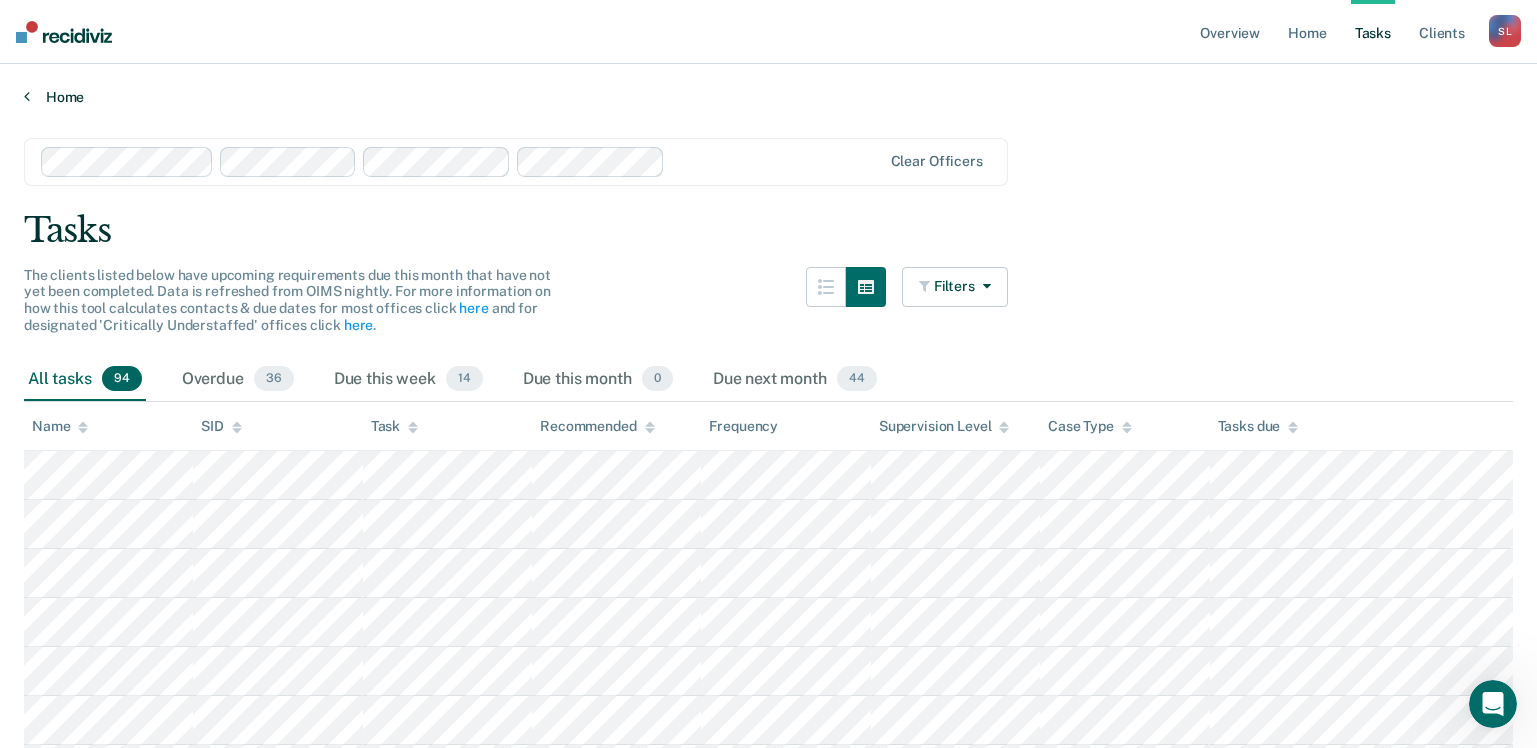 click on "Home" at bounding box center [768, 97] 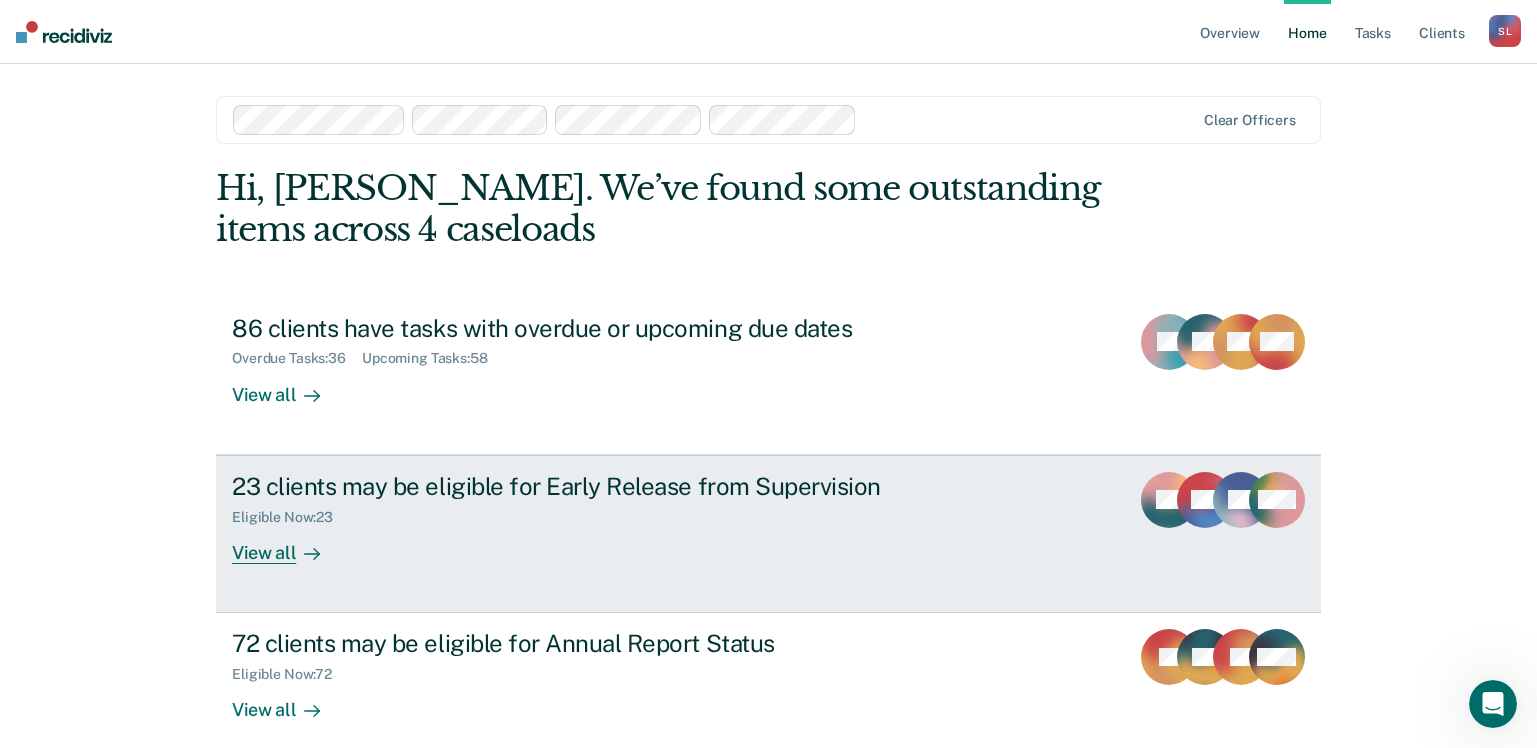 click on "View all" at bounding box center [288, 544] 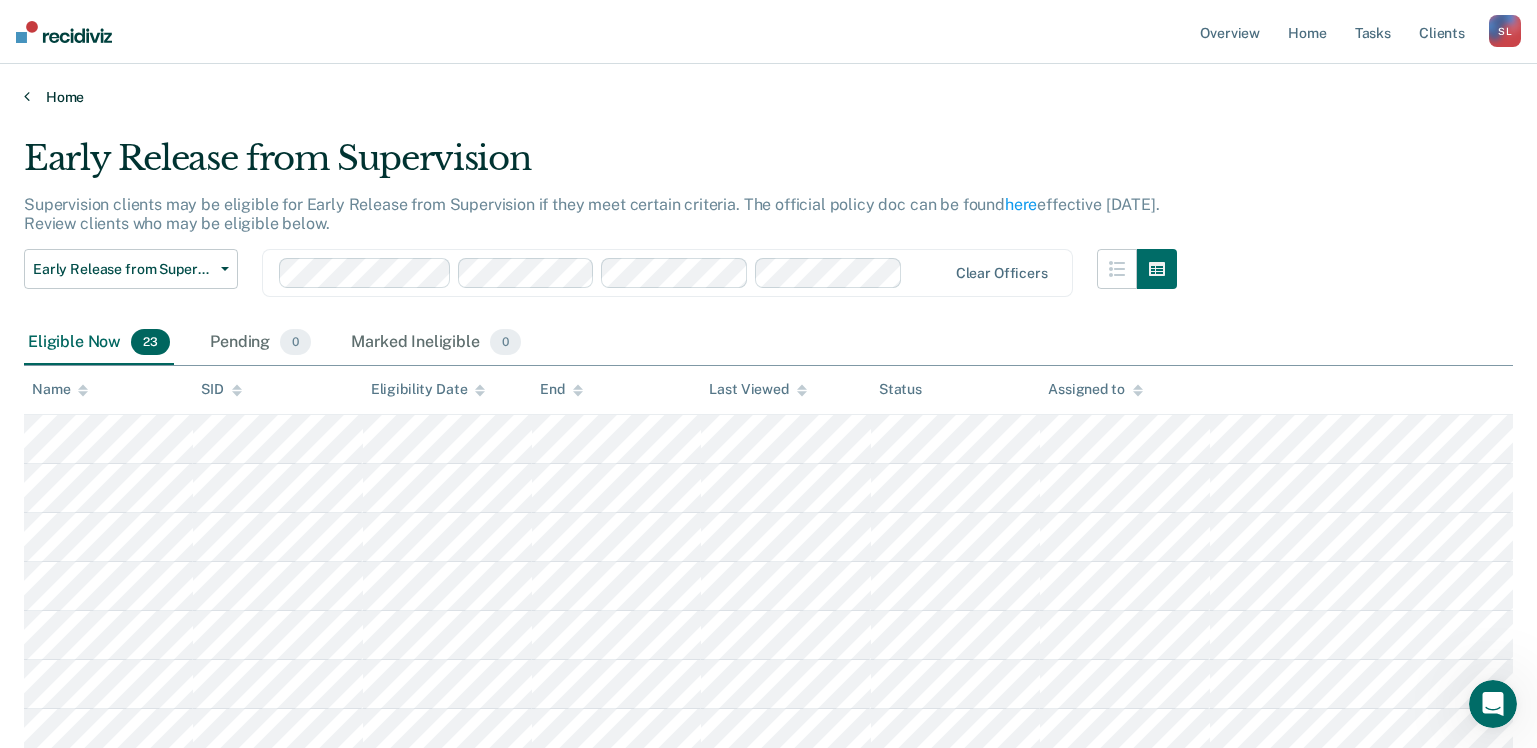 click on "Home" at bounding box center (768, 97) 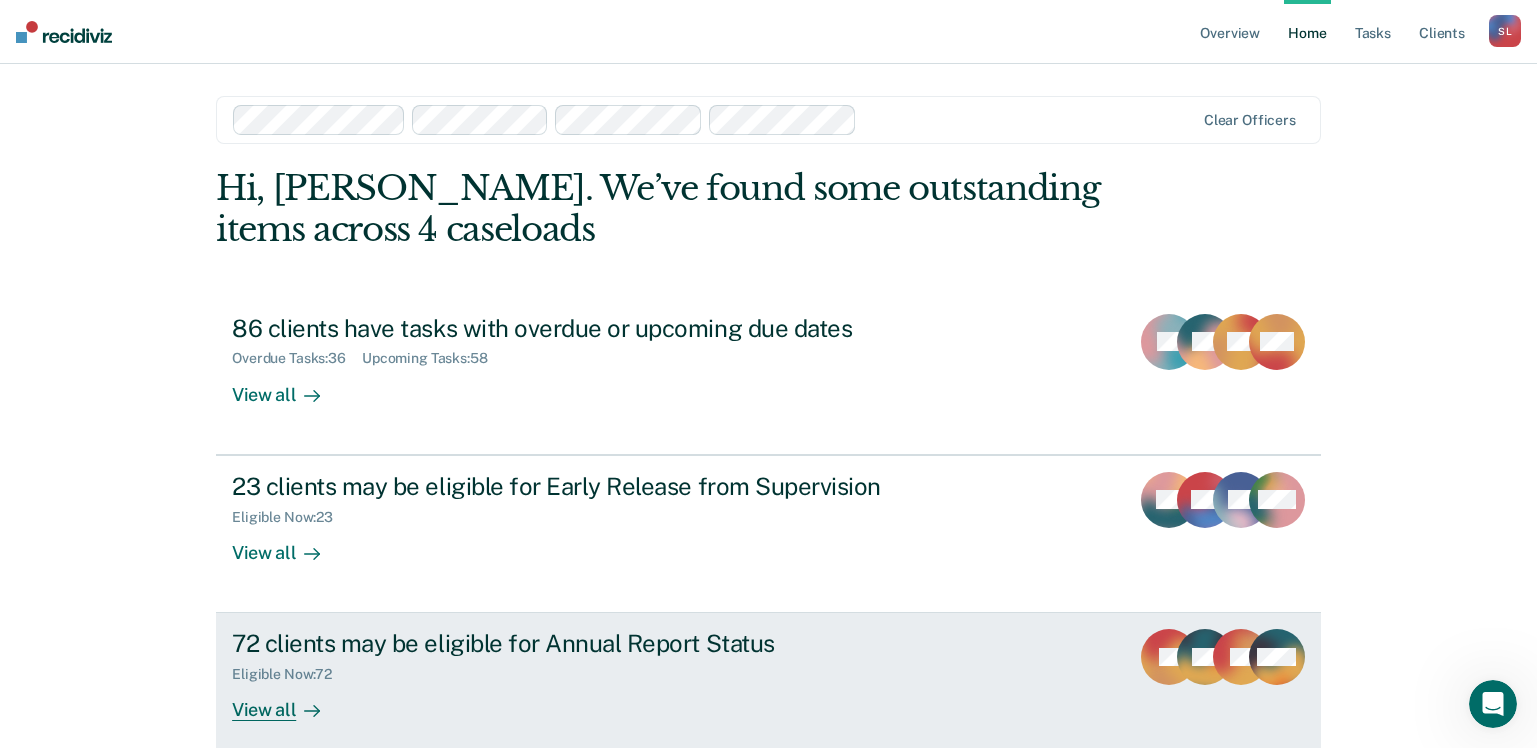 click on "View all" at bounding box center (288, 702) 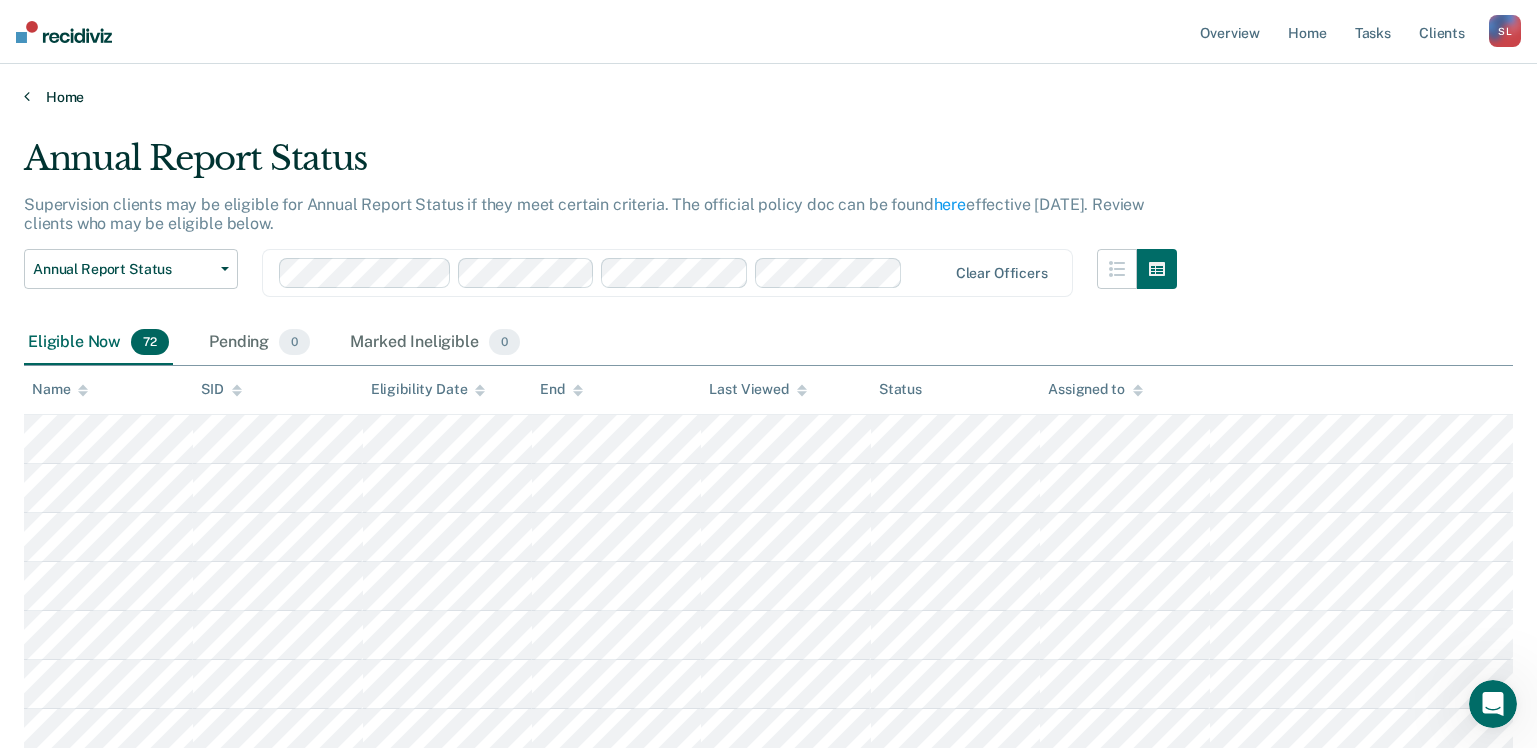 click on "Home" at bounding box center [768, 97] 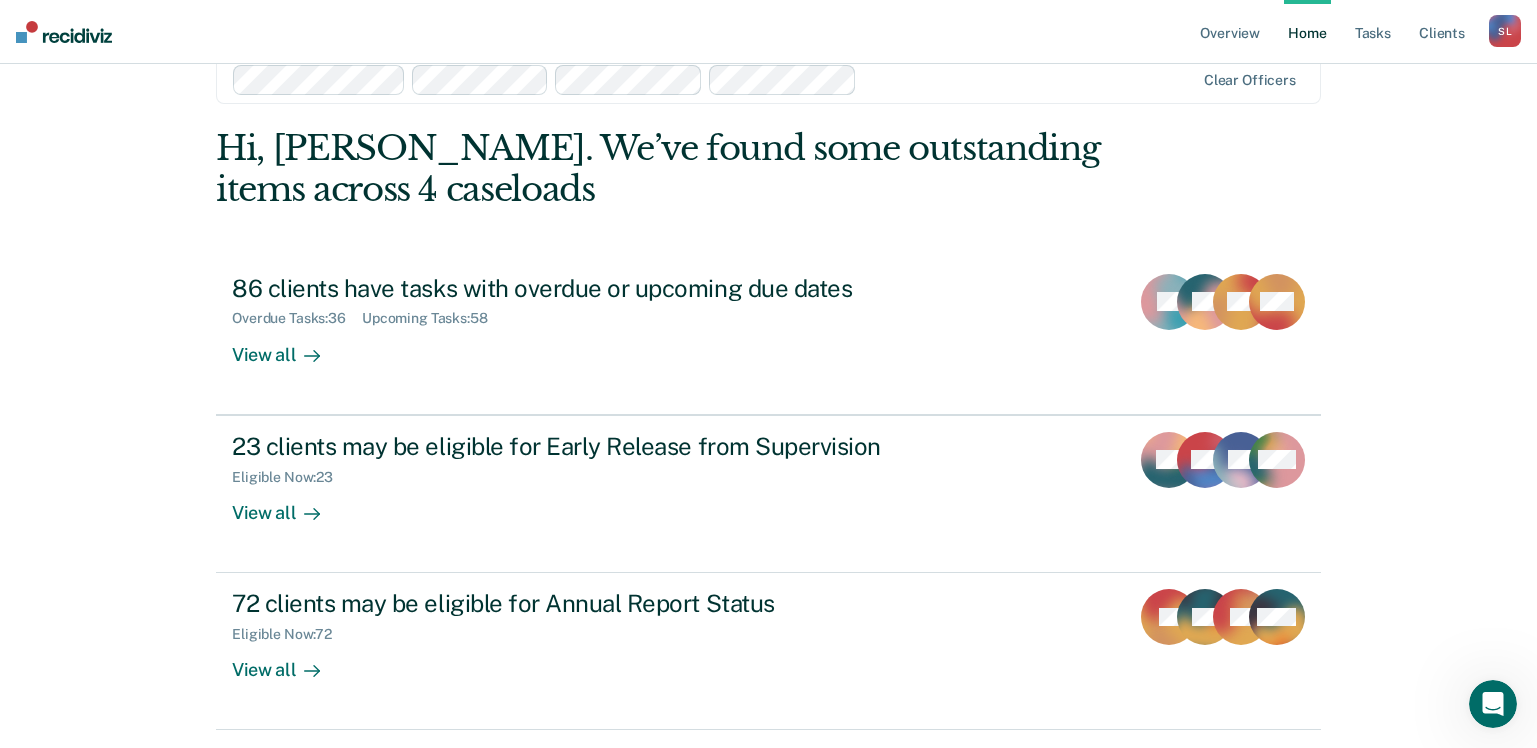 scroll, scrollTop: 102, scrollLeft: 0, axis: vertical 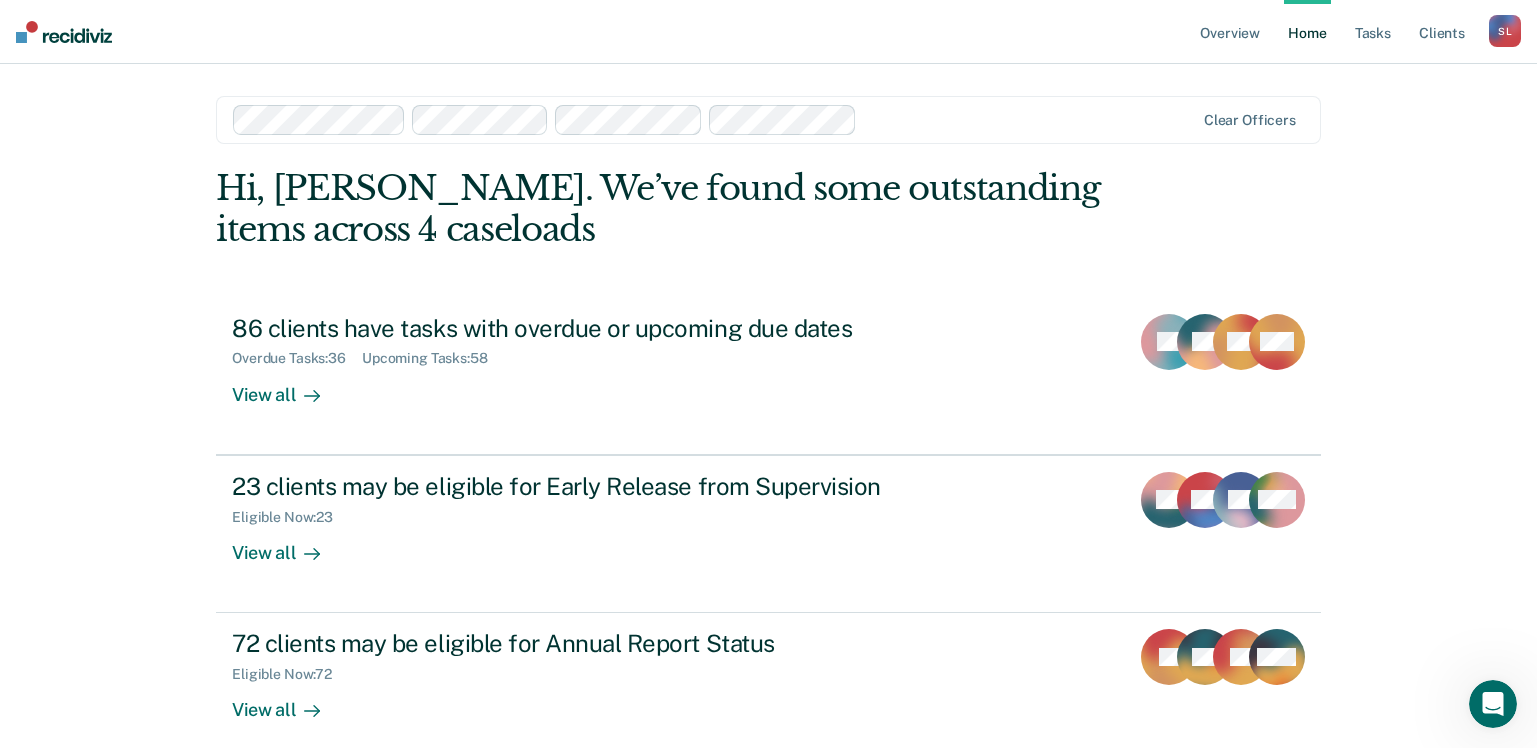 click on "Overview Home Tasks Client s [PERSON_NAME] [PERSON_NAME] Profile How it works Log Out Clear   officers Hi, [PERSON_NAME]. We’ve found some outstanding items across 4 caseloads 86 clients have tasks with overdue or upcoming due dates Overdue Tasks :  36 Upcoming Tasks :  58 View all   LB SB CH + 91 23 clients may be eligible for Early Release from Supervision Eligible Now :  23 View all   ED HD GF + 20 72 clients may be eligible for Annual Report Status Eligible Now :  72 View all   SJ BB AJ + 69" at bounding box center (768, 425) 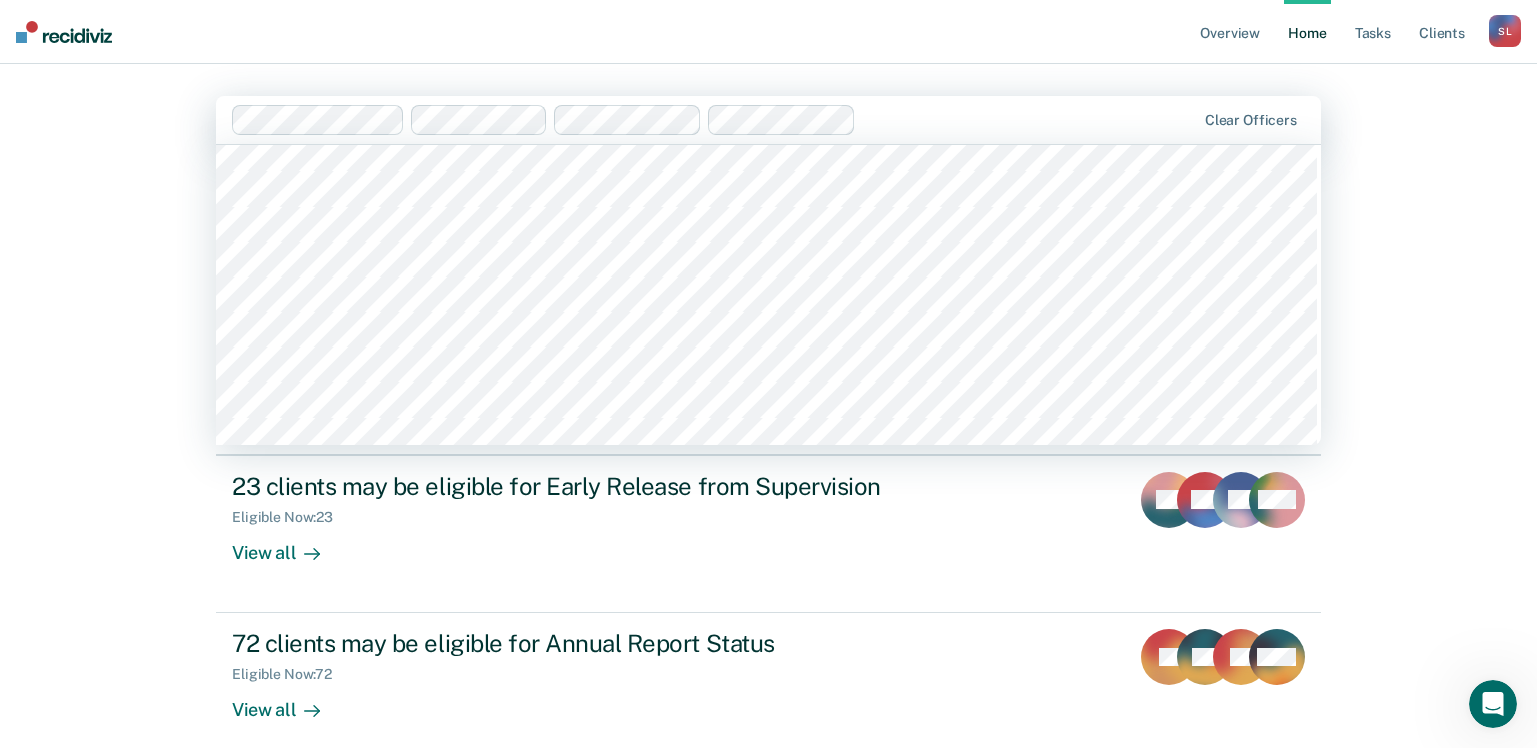 scroll, scrollTop: 333, scrollLeft: 0, axis: vertical 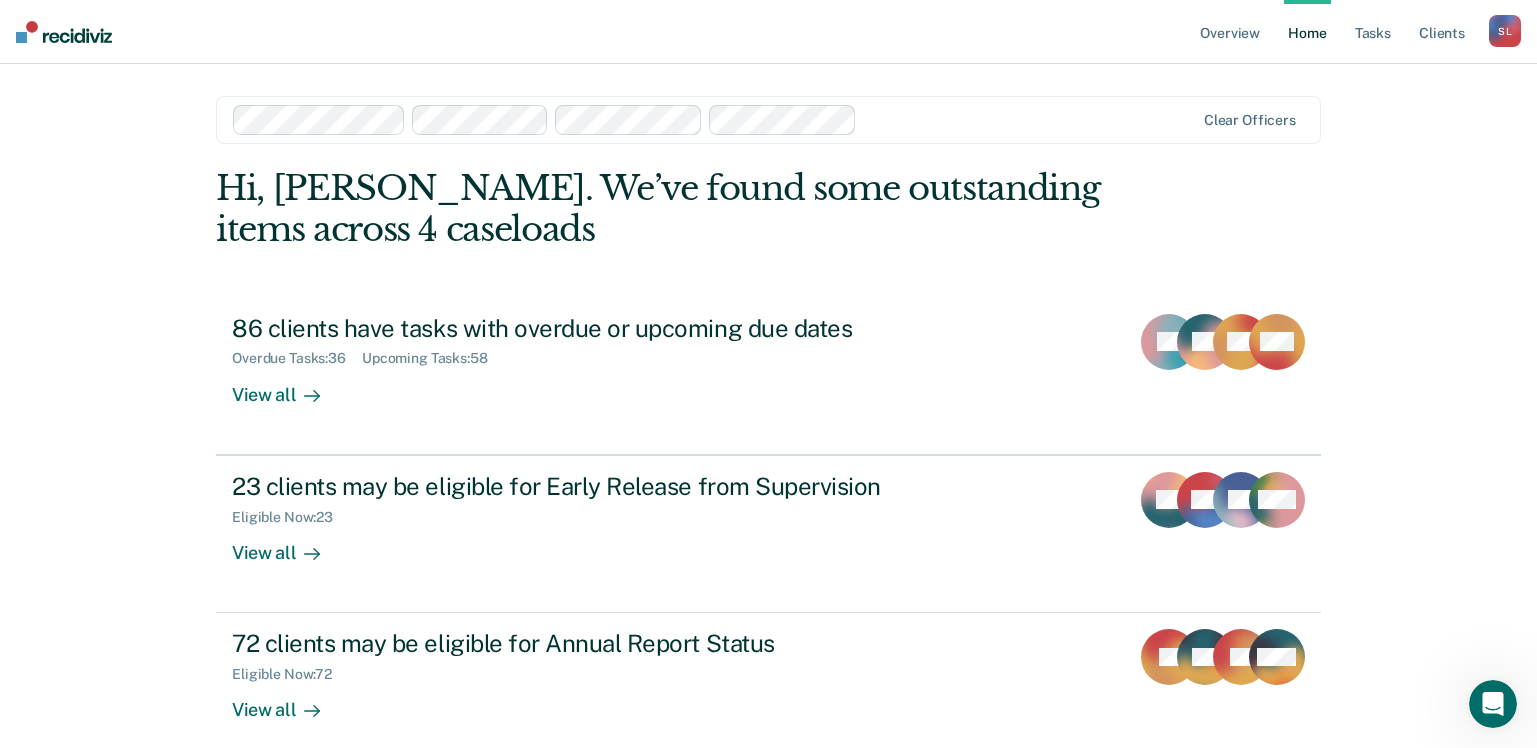 click on "Overview Home Tasks Client s [PERSON_NAME] [PERSON_NAME] Profile How it works Log Out Clear   officers Hi, [PERSON_NAME]. We’ve found some outstanding items across 4 caseloads 86 clients have tasks with overdue or upcoming due dates Overdue Tasks :  36 Upcoming Tasks :  58 View all   LB SB CH + 91 23 clients may be eligible for Early Release from Supervision Eligible Now :  23 View all   ED HD GF + 20 72 clients may be eligible for Annual Report Status Eligible Now :  72 View all   SJ BB AJ + 69" at bounding box center [768, 425] 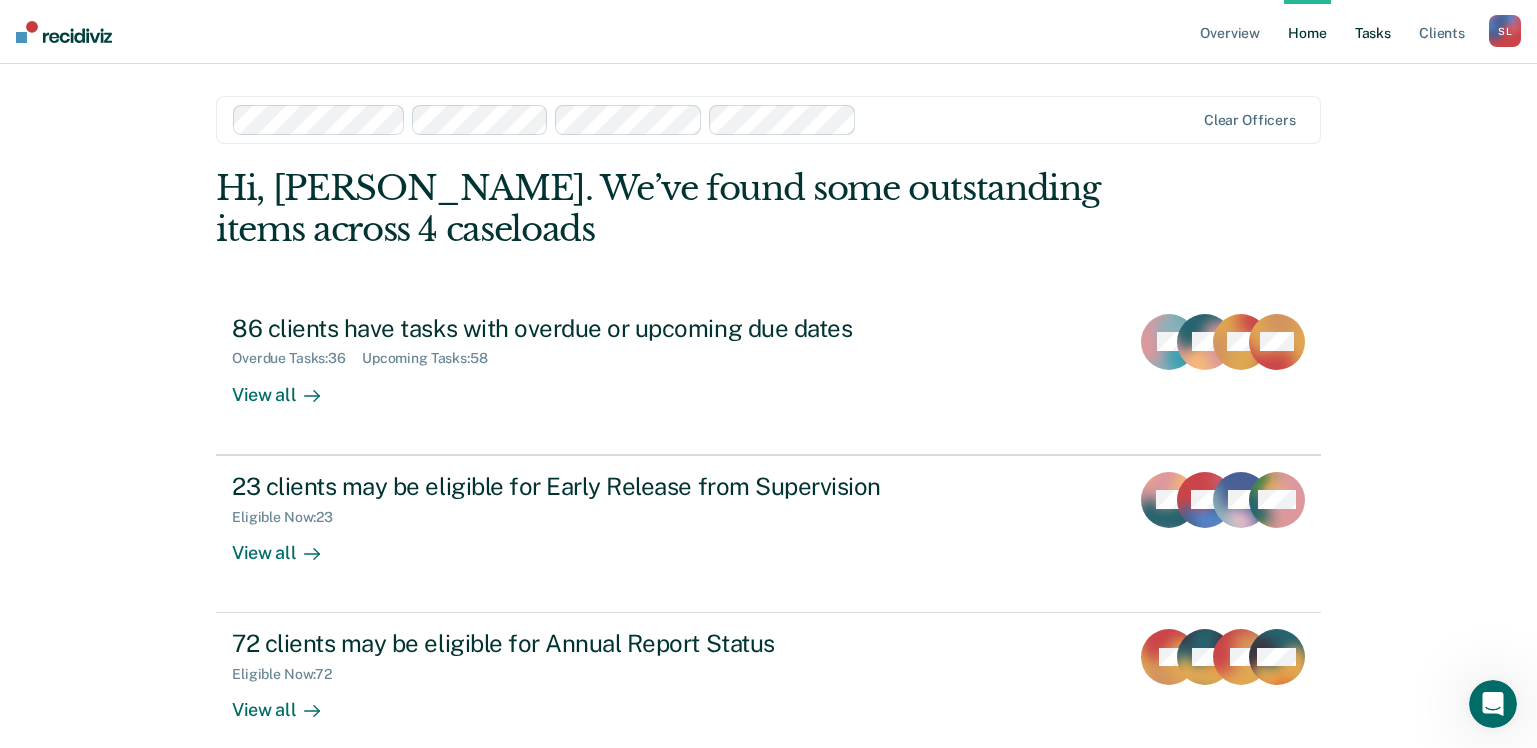 click on "Tasks" at bounding box center [1373, 32] 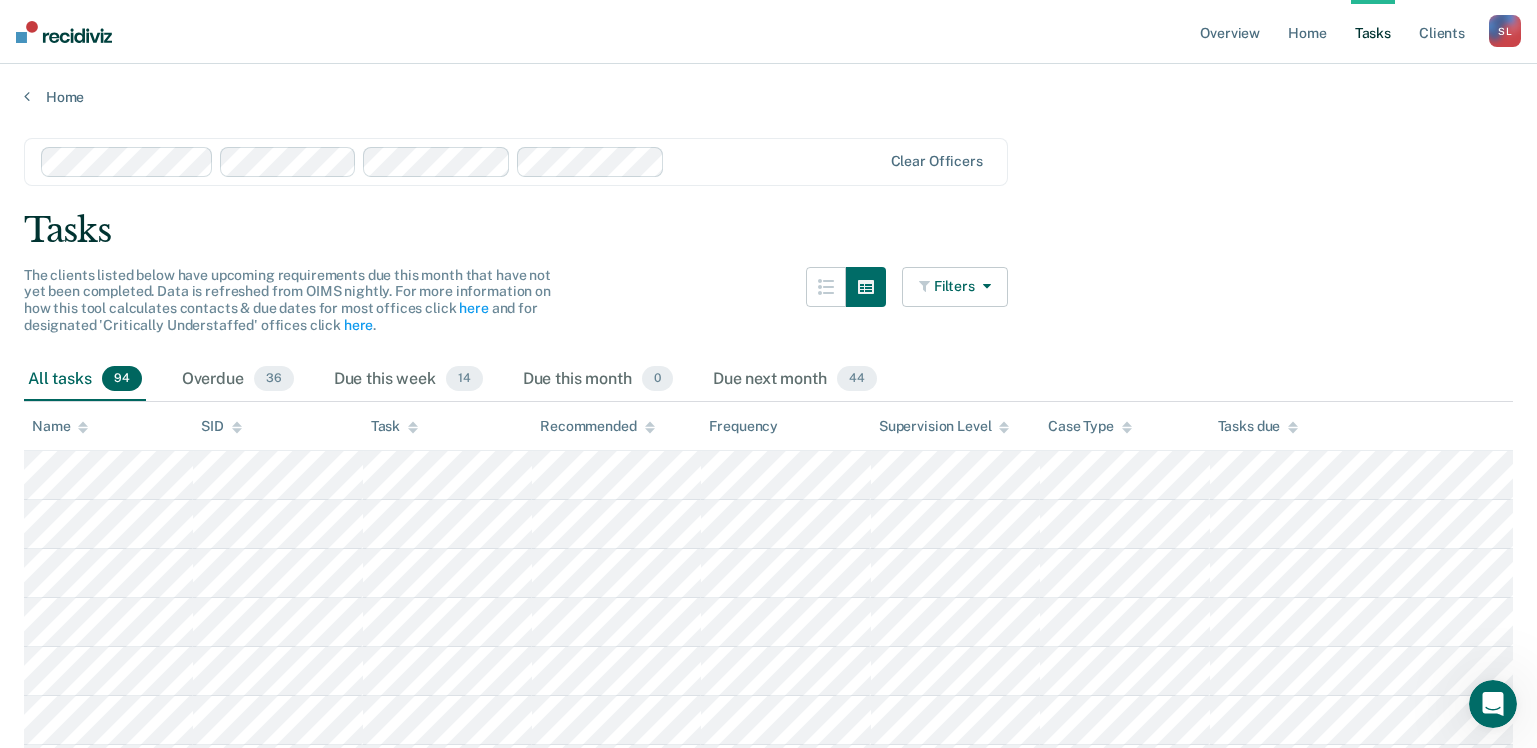 click at bounding box center [983, 286] 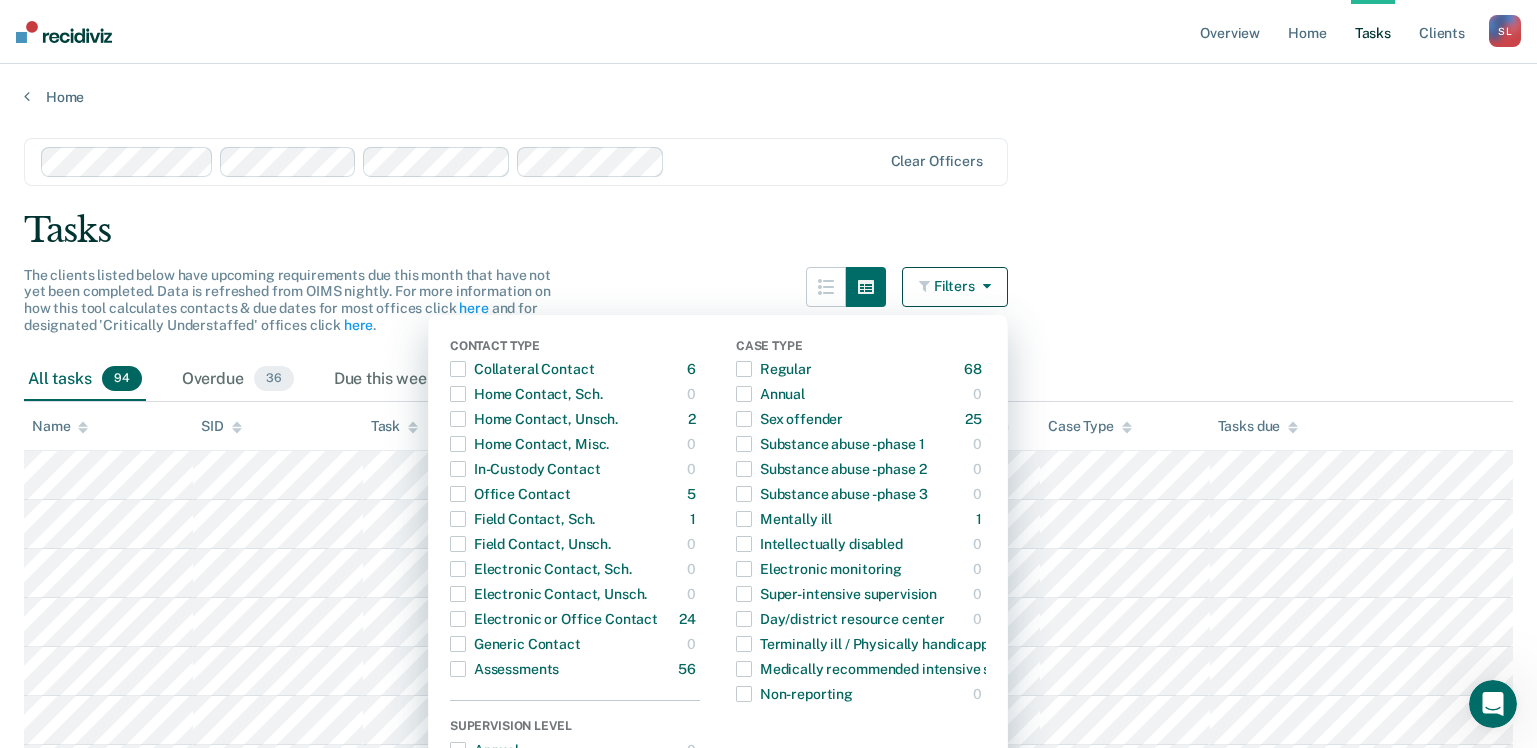 click on "Tasks" at bounding box center [768, 230] 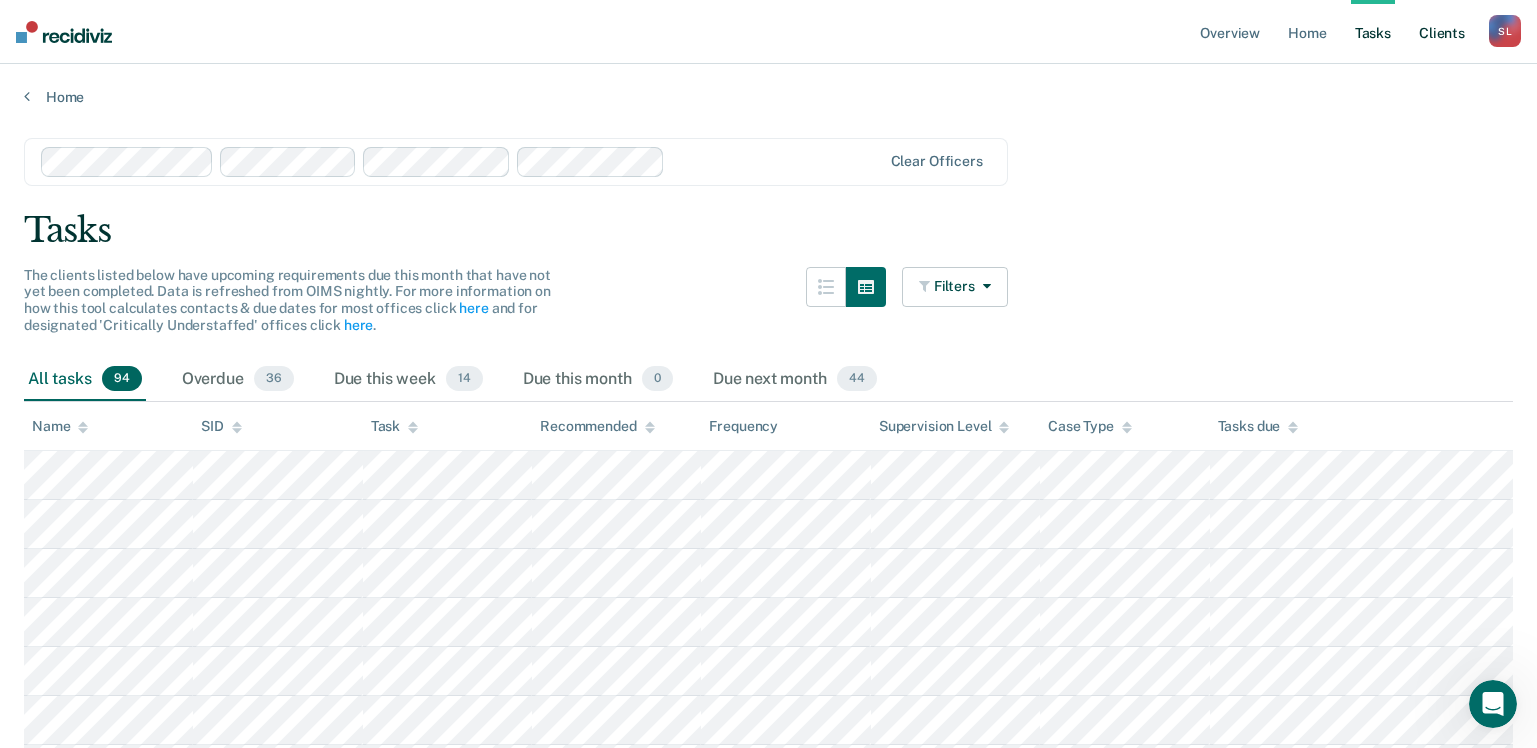 click on "Client s" at bounding box center (1442, 32) 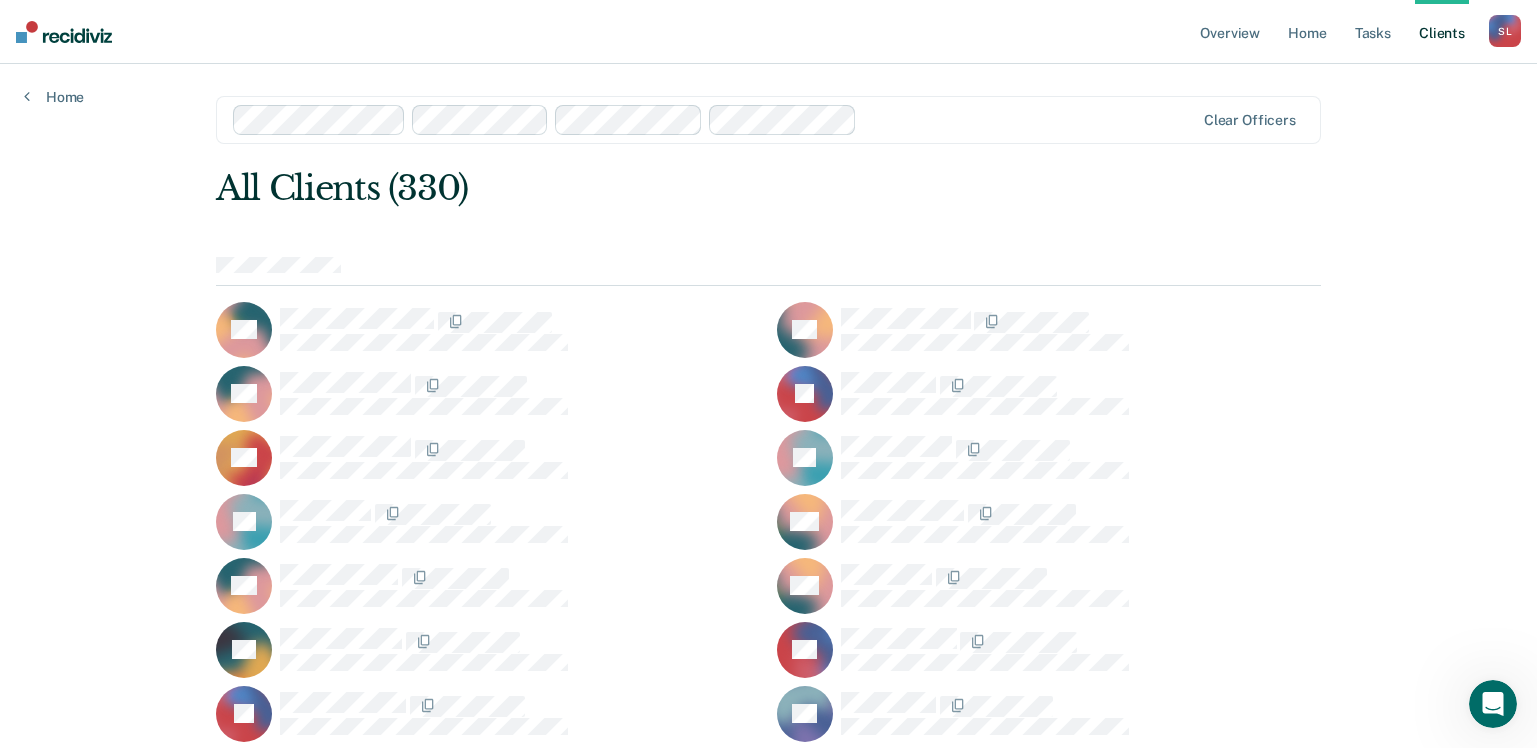 click on "S L" at bounding box center [1505, 31] 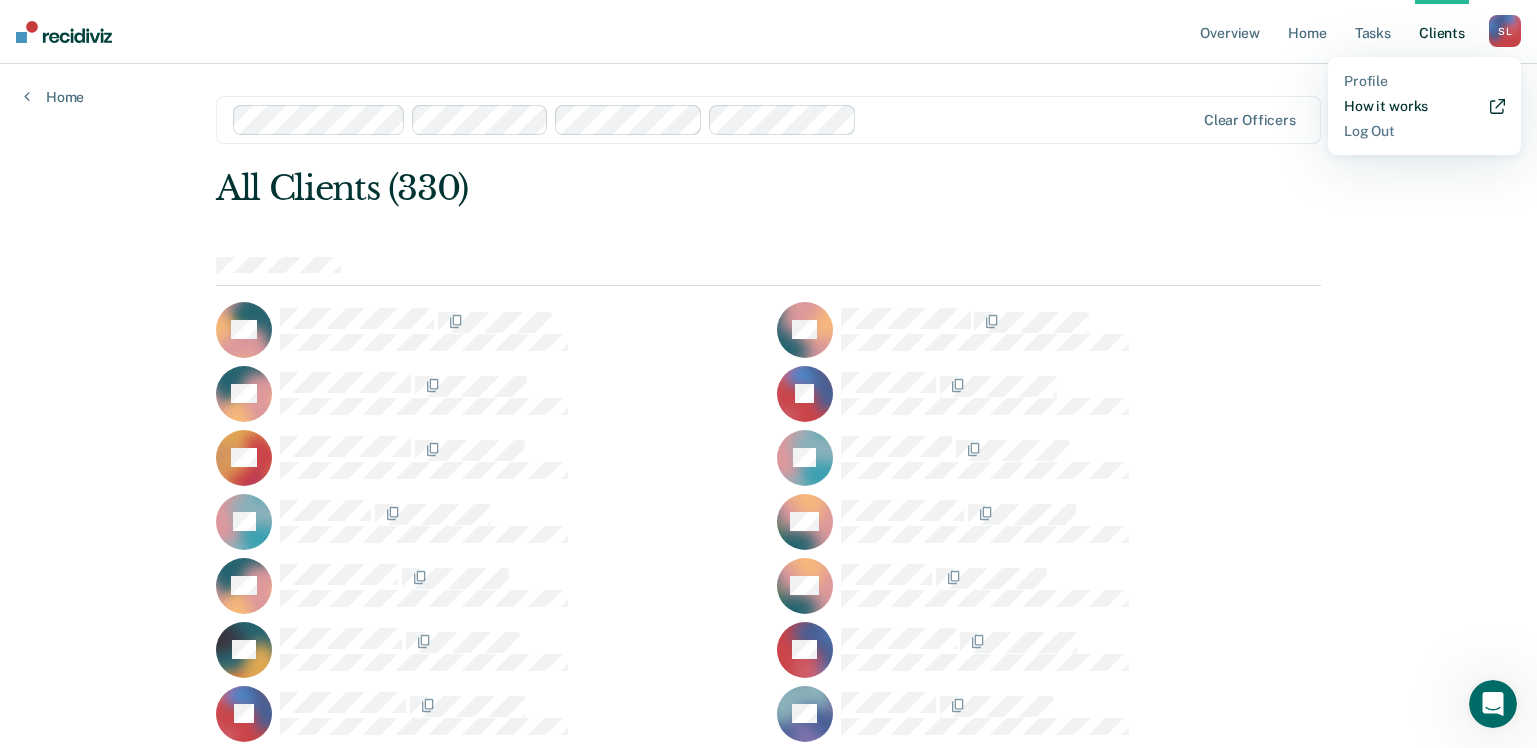 click on "How it works" at bounding box center [1424, 106] 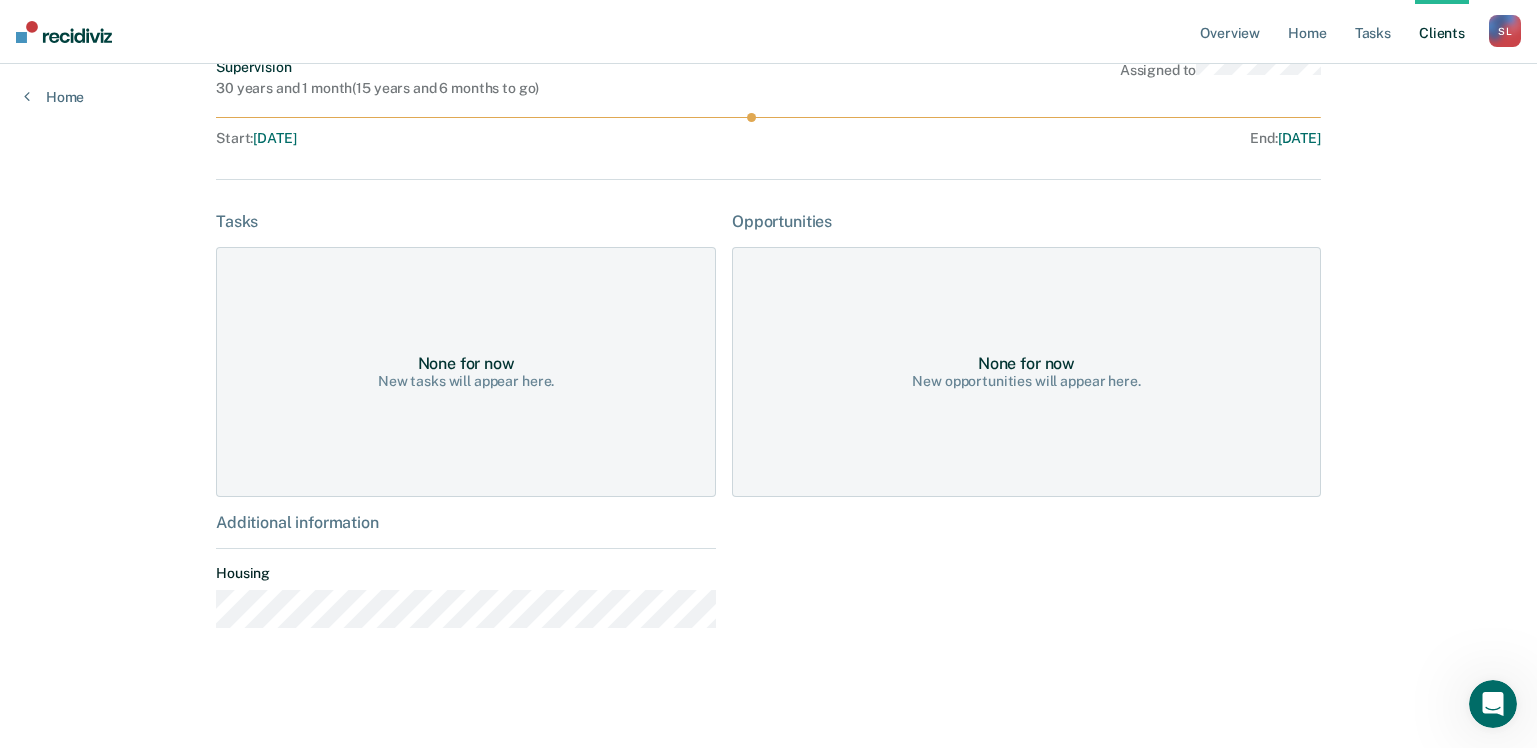 scroll, scrollTop: 0, scrollLeft: 0, axis: both 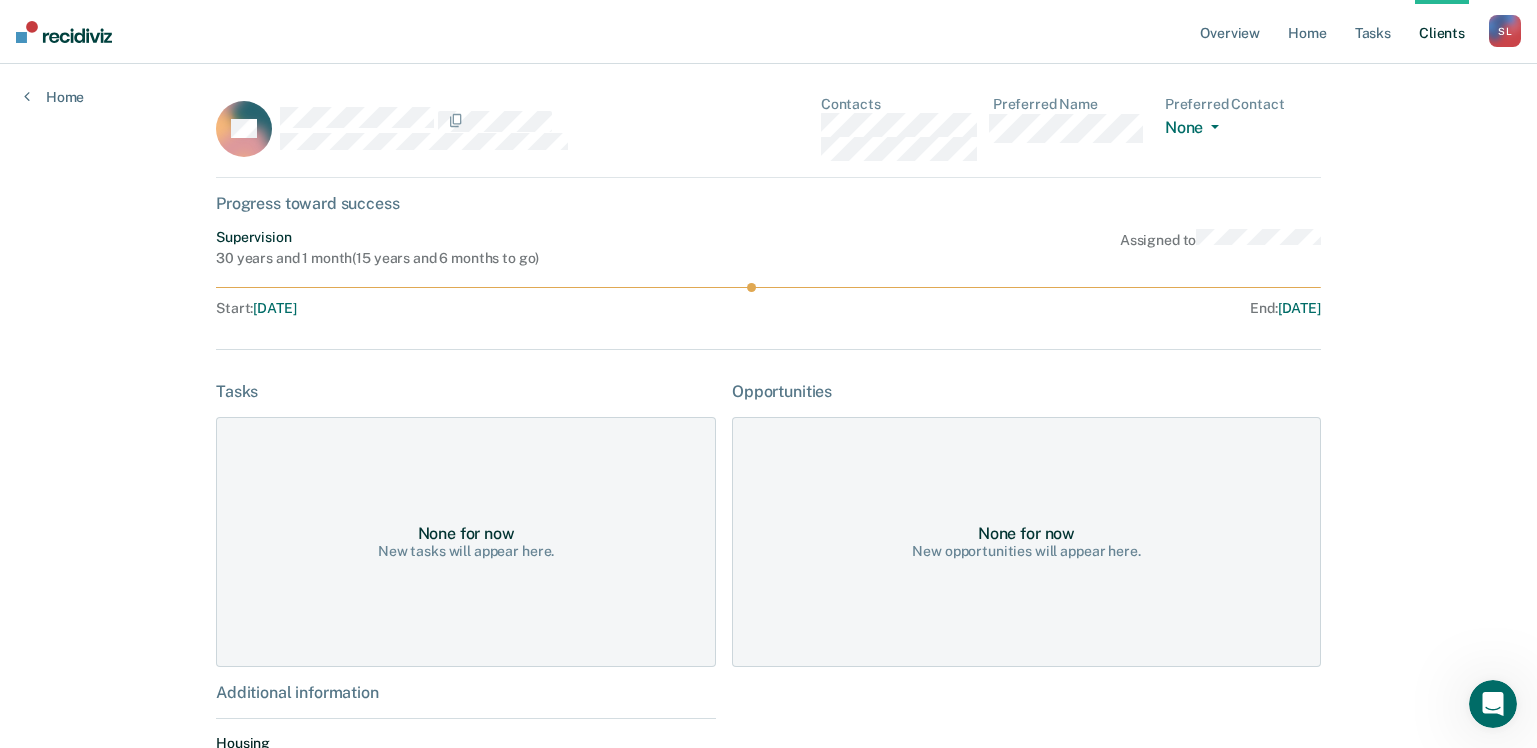 click on "Overview Home Tasks Client s [PERSON_NAME] [PERSON_NAME] Profile How it works Log Out Home ZA   Contacts Preferred Name Preferred Contact None Call Text Email None Progress toward success Supervision 30 years and 1 month  ( 15 years and 6 months to go ) Assigned to  Start :  [DATE] End :  [DATE] Tasks None for now New tasks will appear here. Additional information Housing   Opportunities None for now New opportunities will appear here." at bounding box center [768, 459] 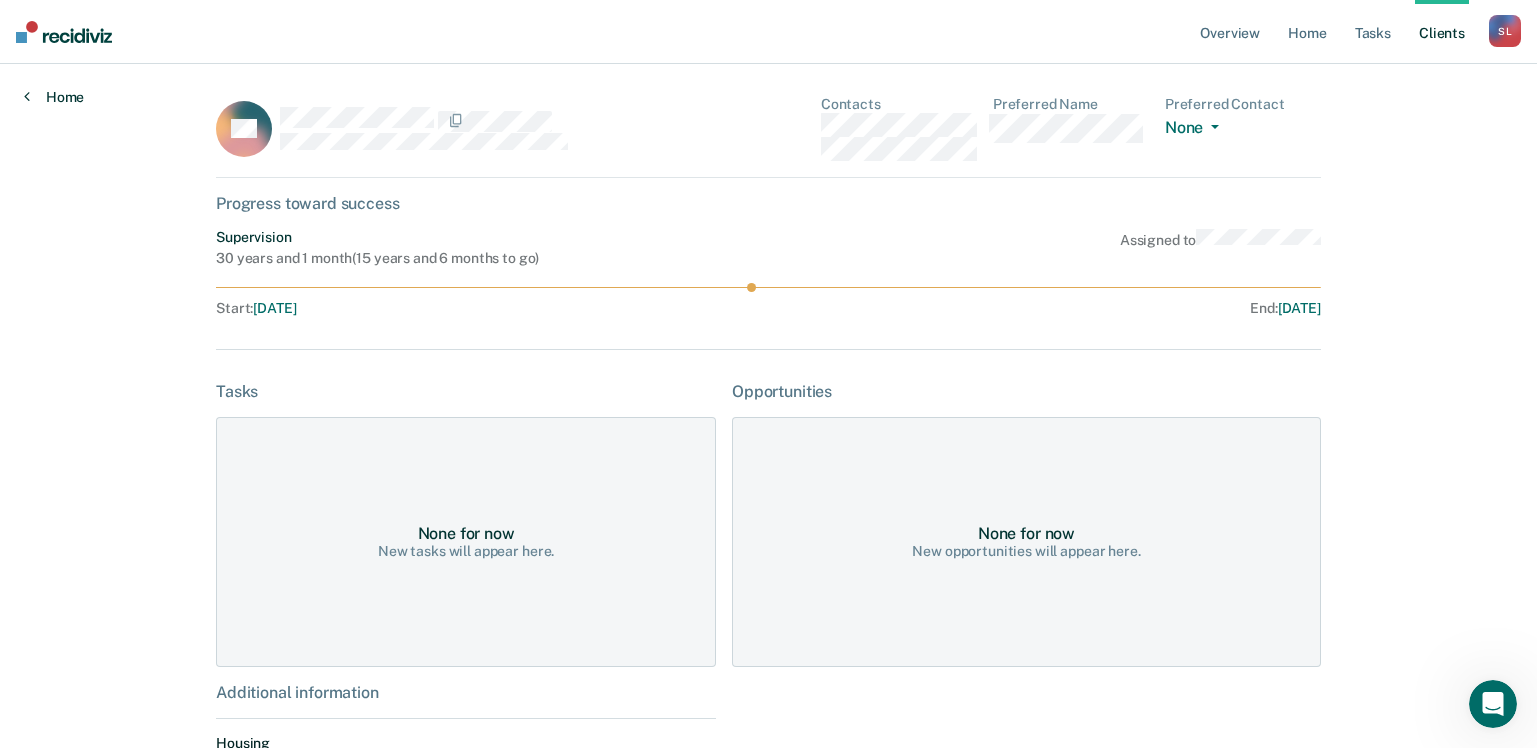 click on "Home" at bounding box center [54, 97] 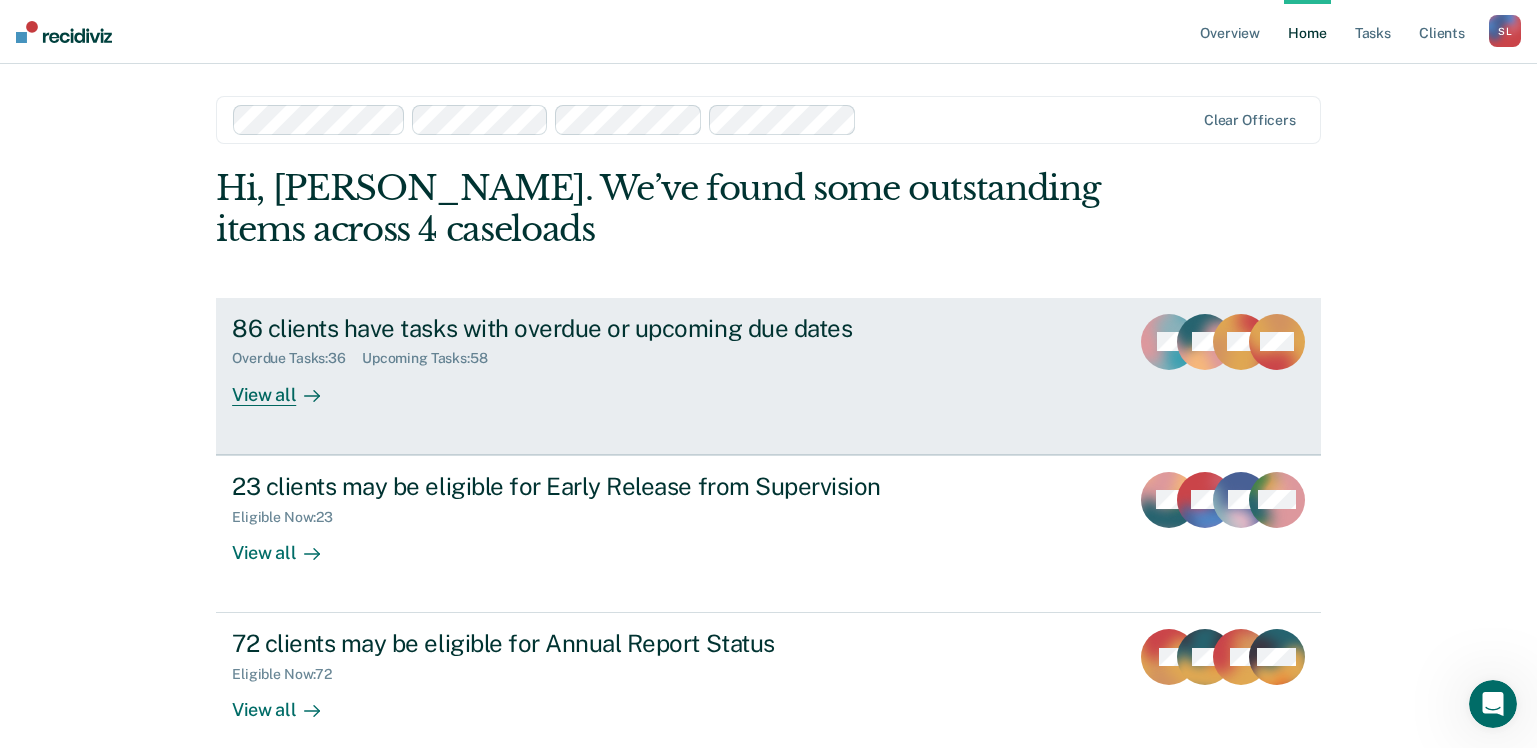 click on "View all" at bounding box center [288, 386] 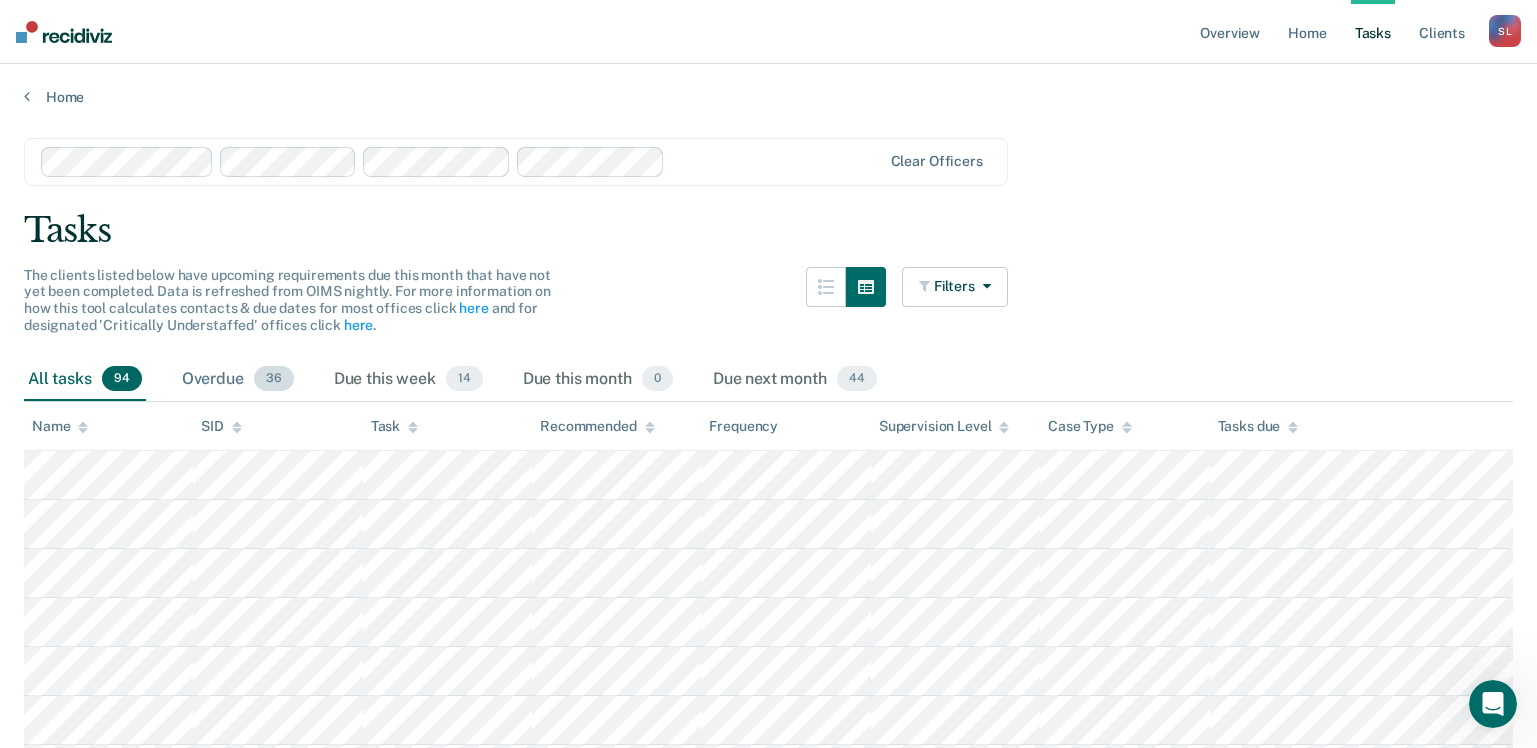 click on "Overdue 36" at bounding box center (238, 380) 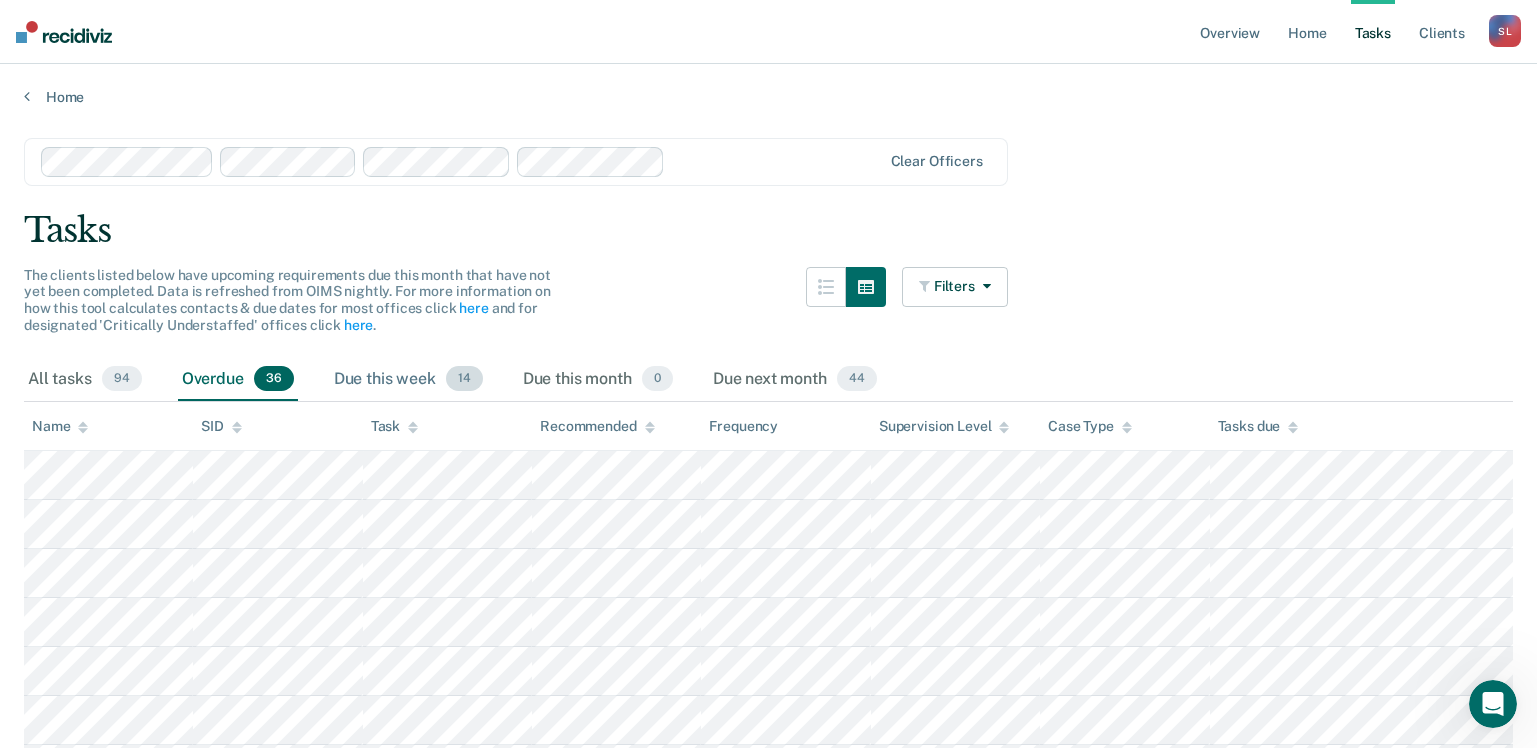 click on "Due this week 14" at bounding box center [408, 380] 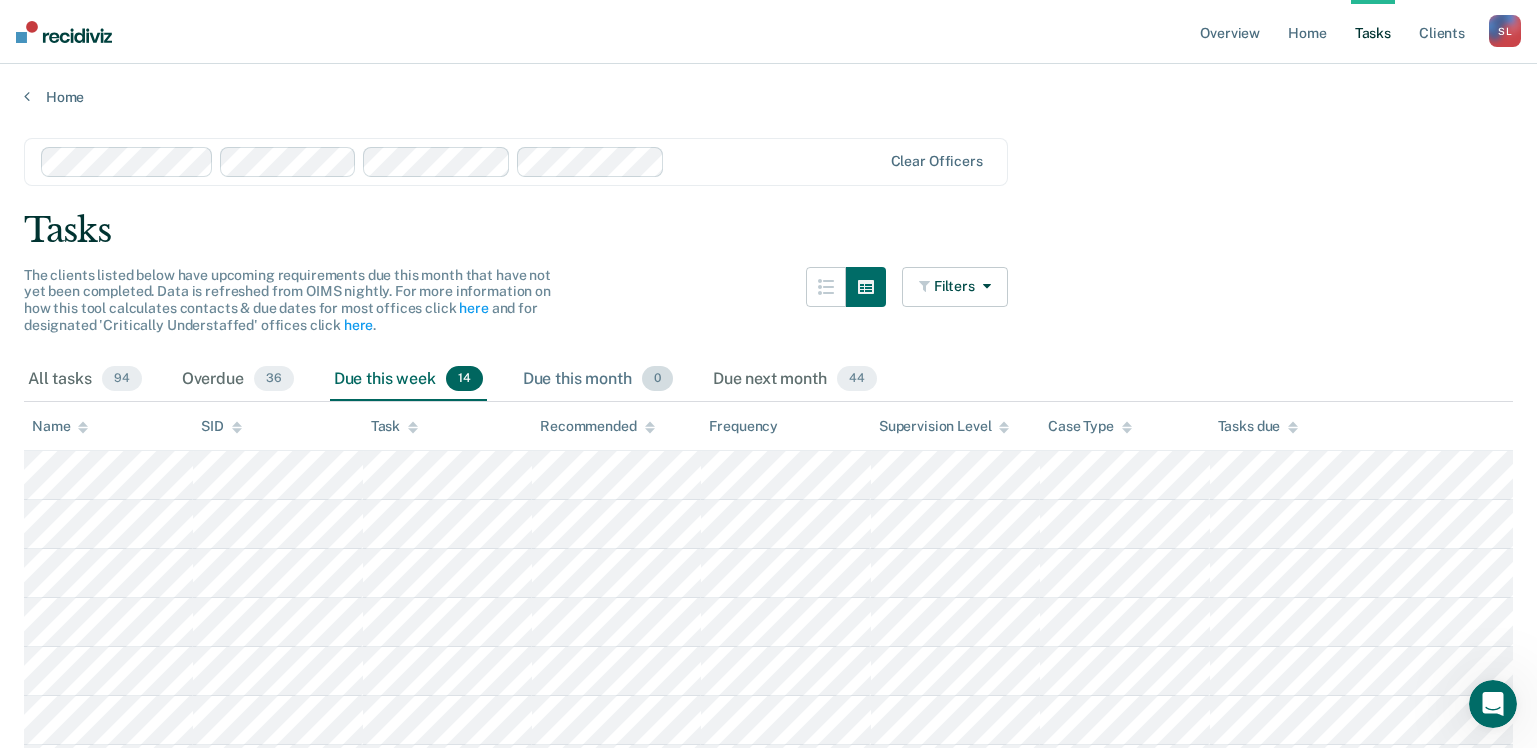 click on "Due this month 0" at bounding box center (598, 380) 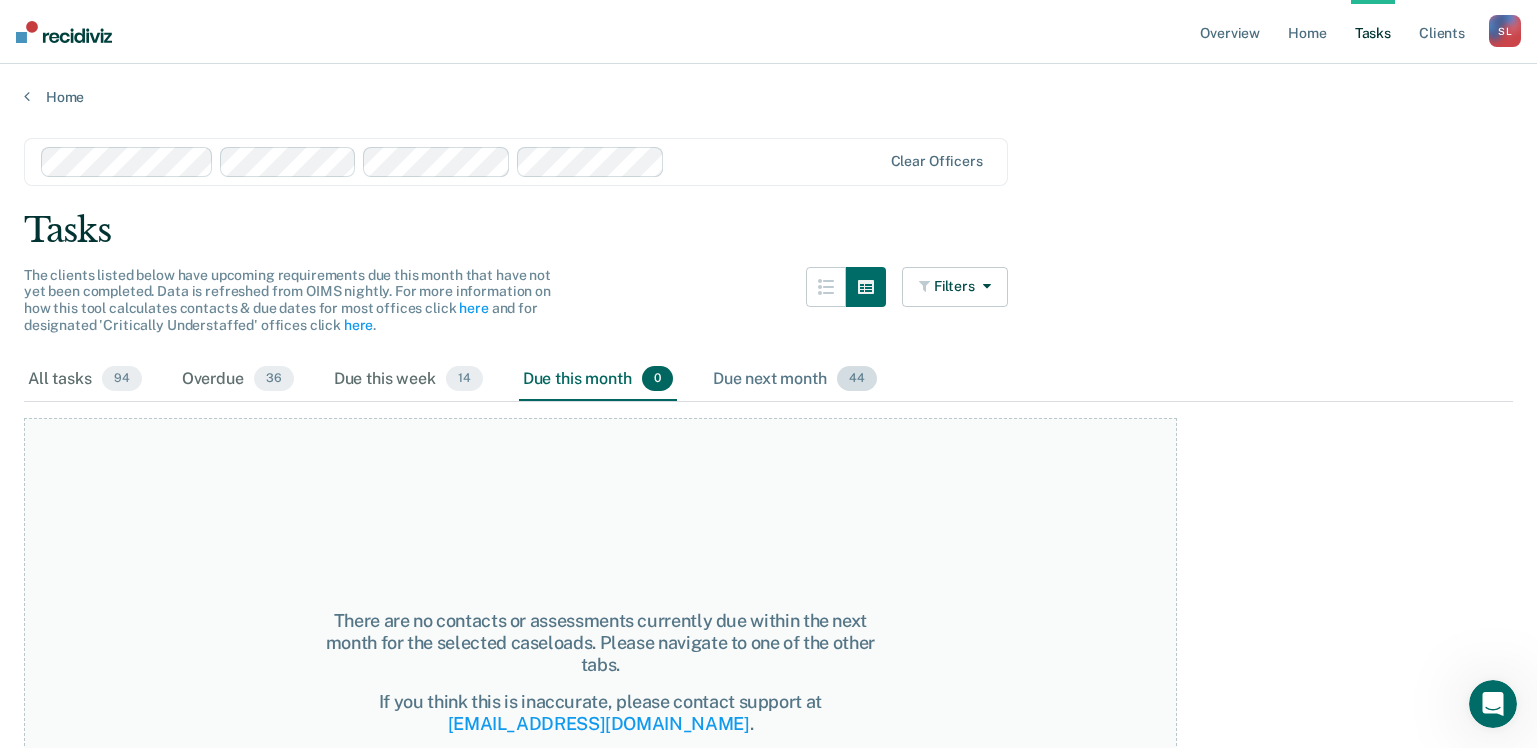 click on "Due next month 44" at bounding box center (795, 380) 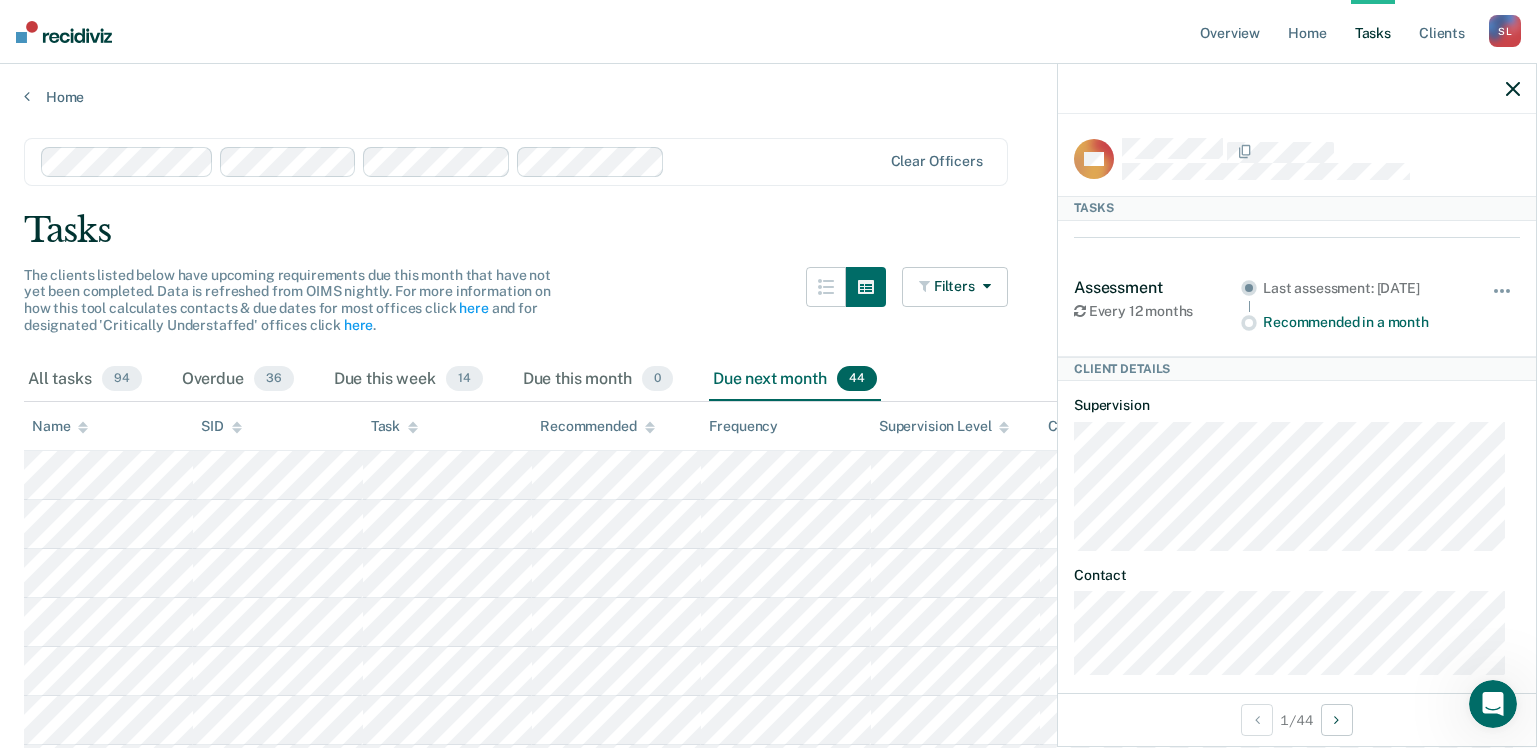 scroll, scrollTop: 36, scrollLeft: 0, axis: vertical 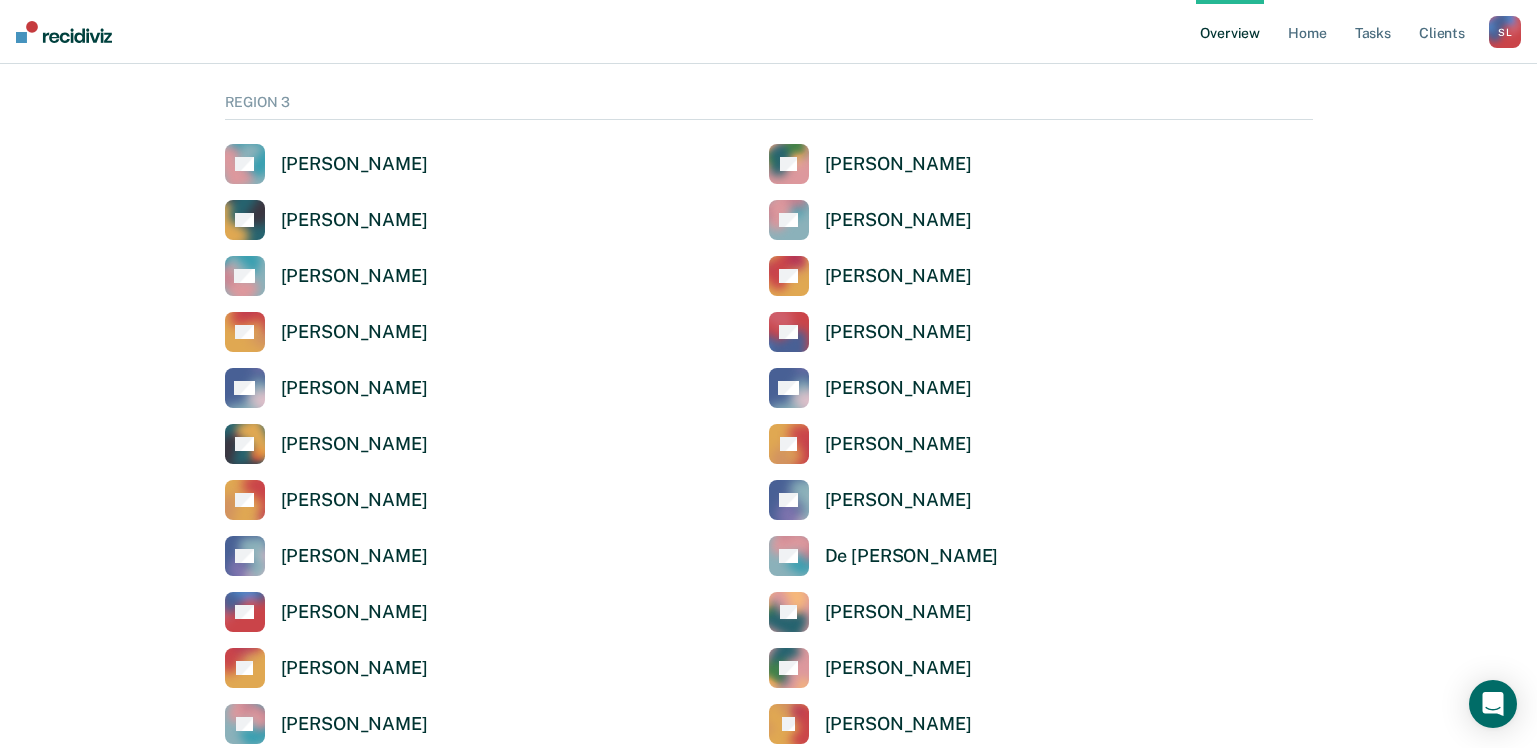 drag, startPoint x: 1530, startPoint y: 334, endPoint x: 1533, endPoint y: 381, distance: 47.095646 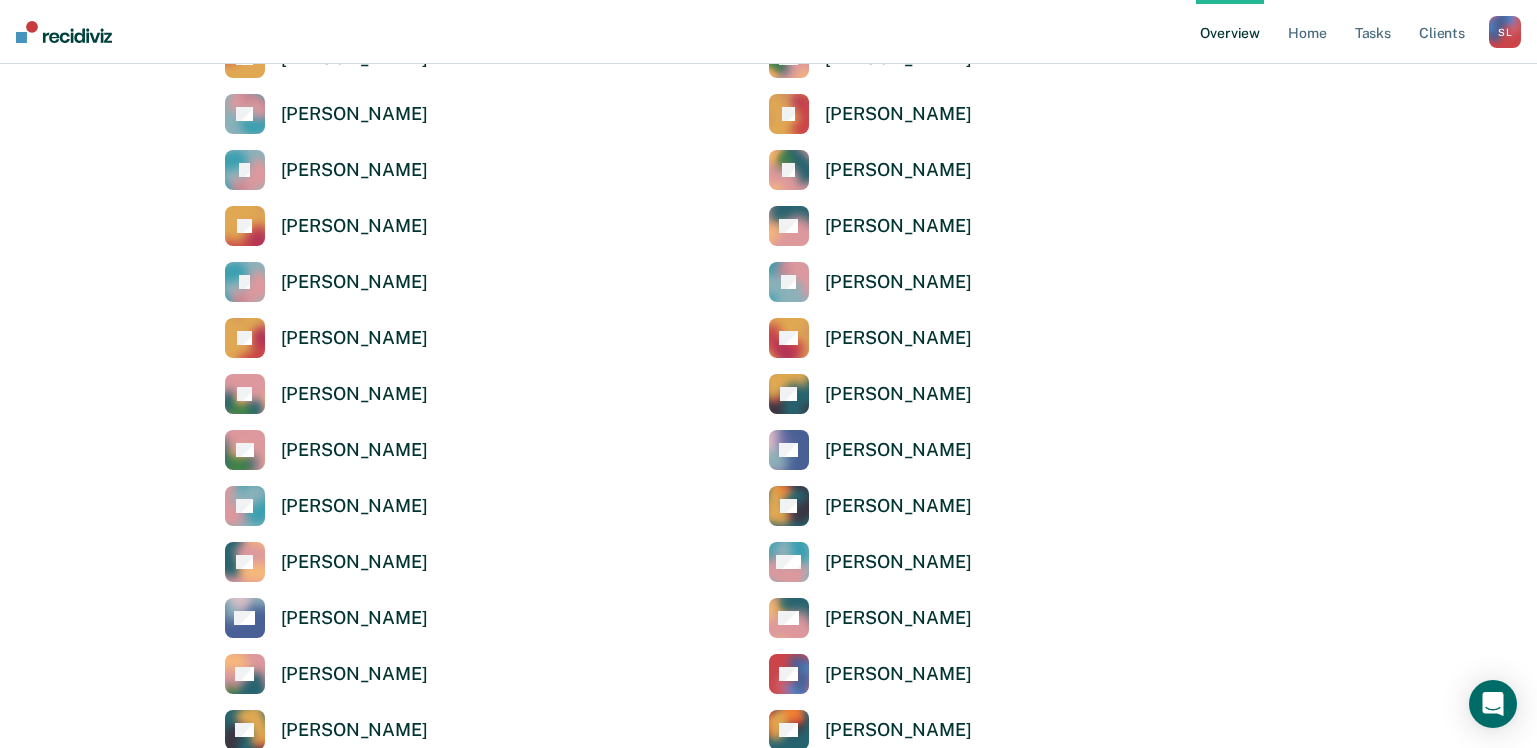 scroll, scrollTop: 4548, scrollLeft: 0, axis: vertical 